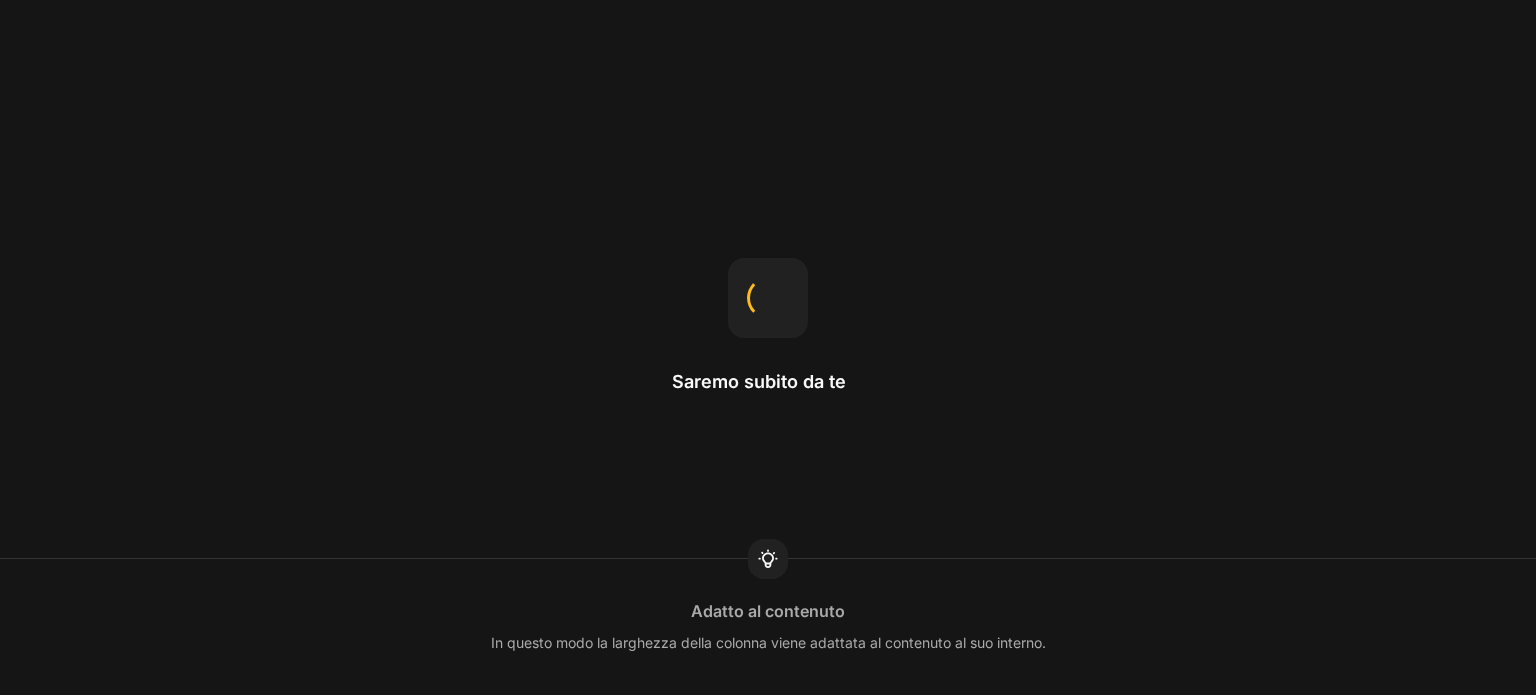 scroll, scrollTop: 0, scrollLeft: 0, axis: both 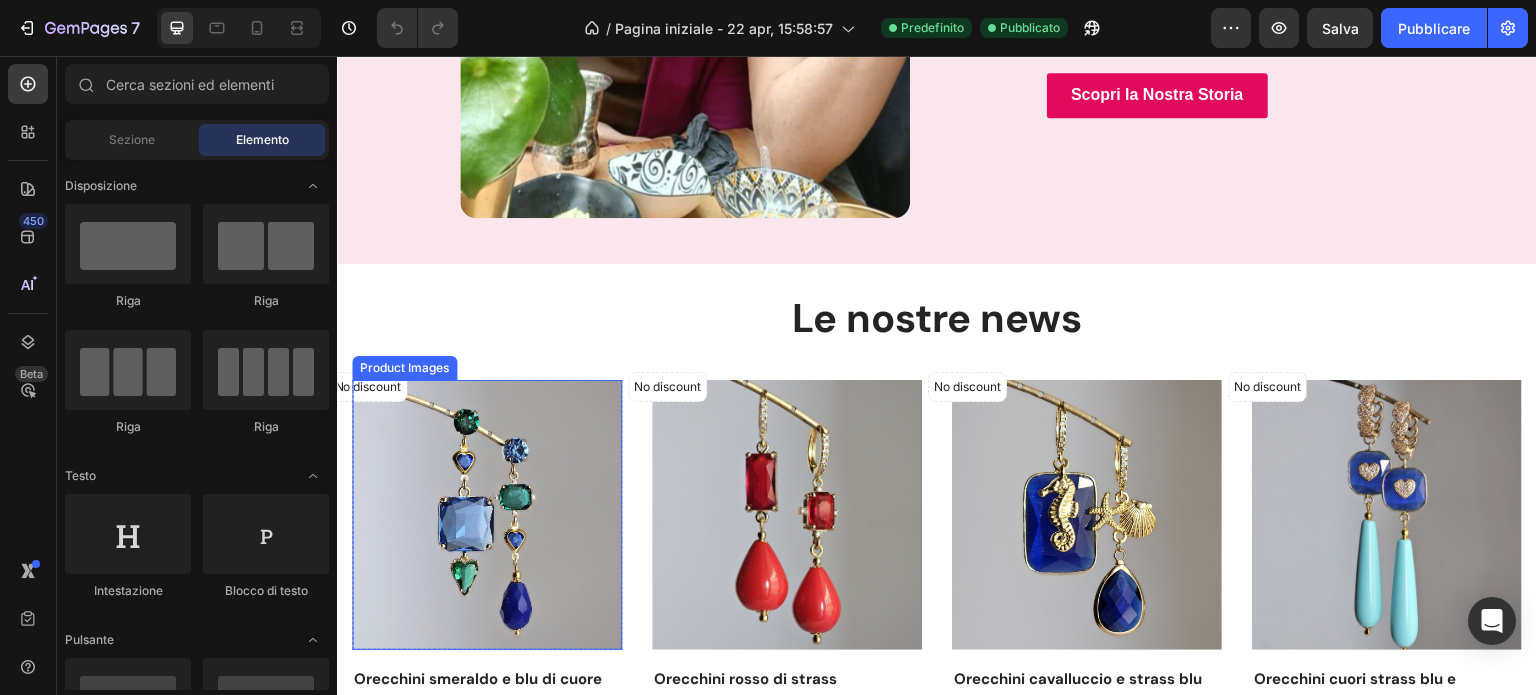 click at bounding box center [487, 515] 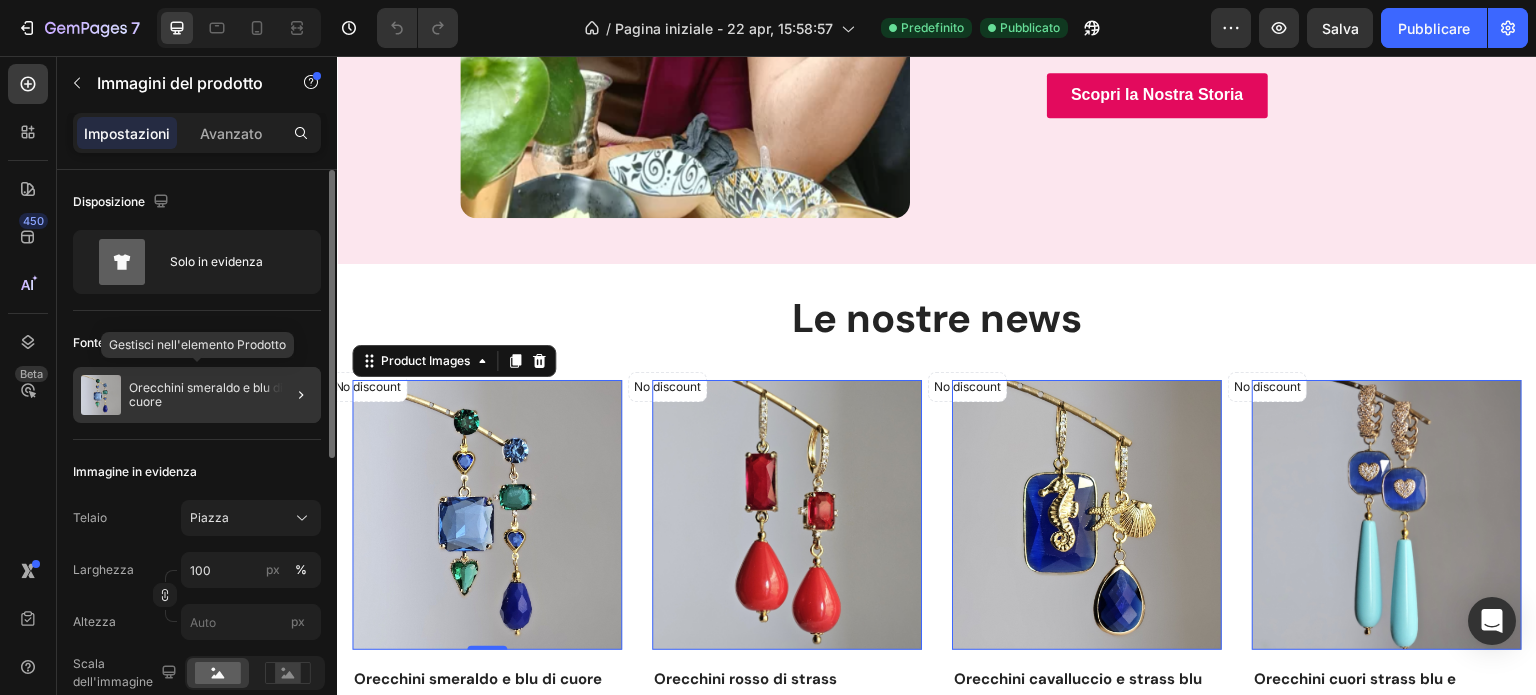 click on "Orecchini smeraldo e blu di cuore" at bounding box center [207, 394] 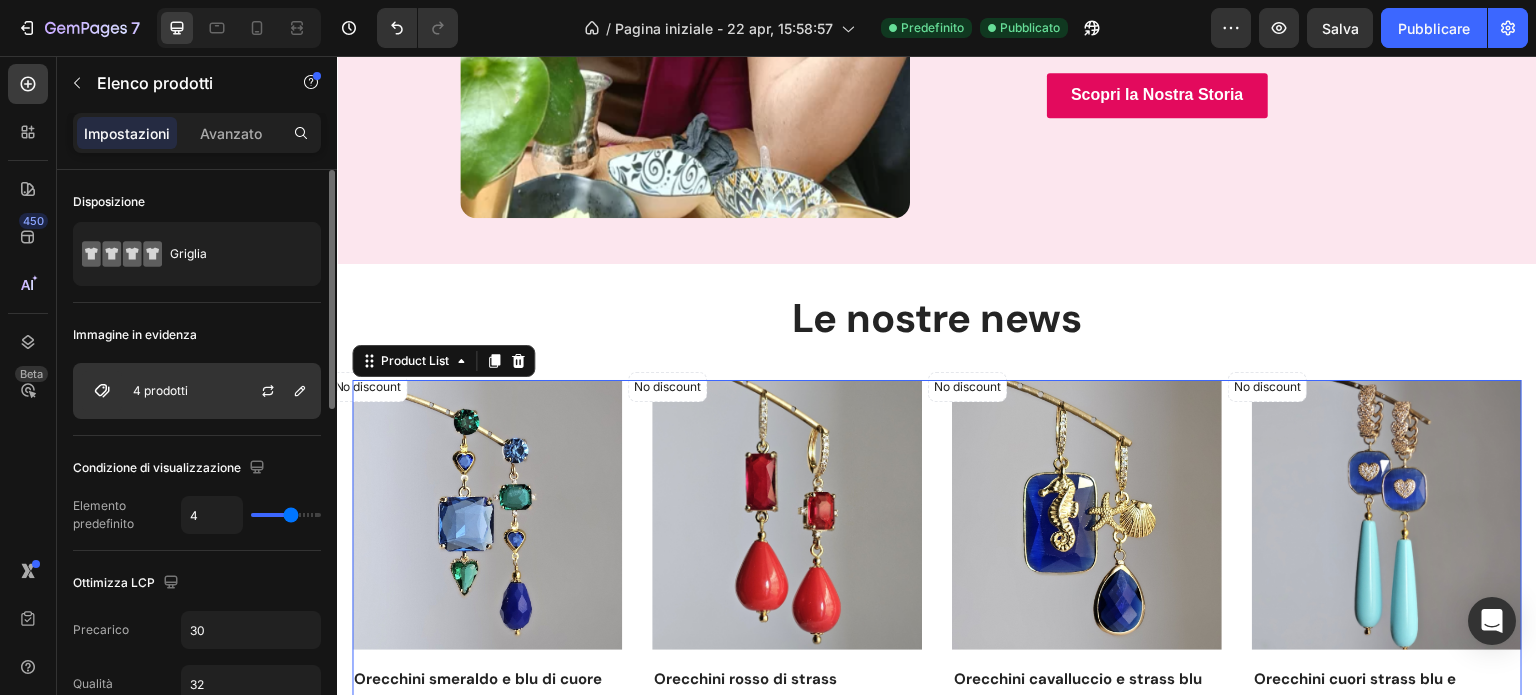 click on "4 prodotti" at bounding box center [197, 391] 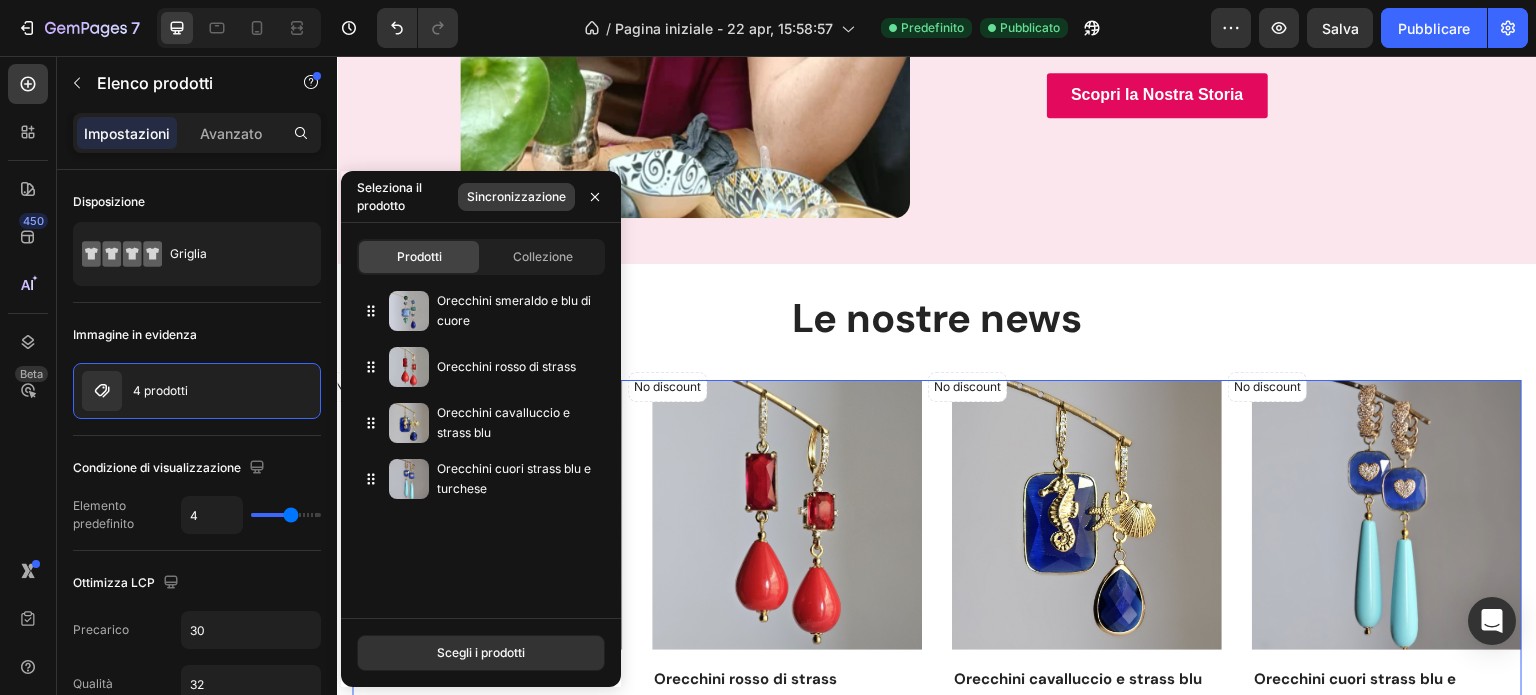 click on "Sincronizzazione" at bounding box center (516, 196) 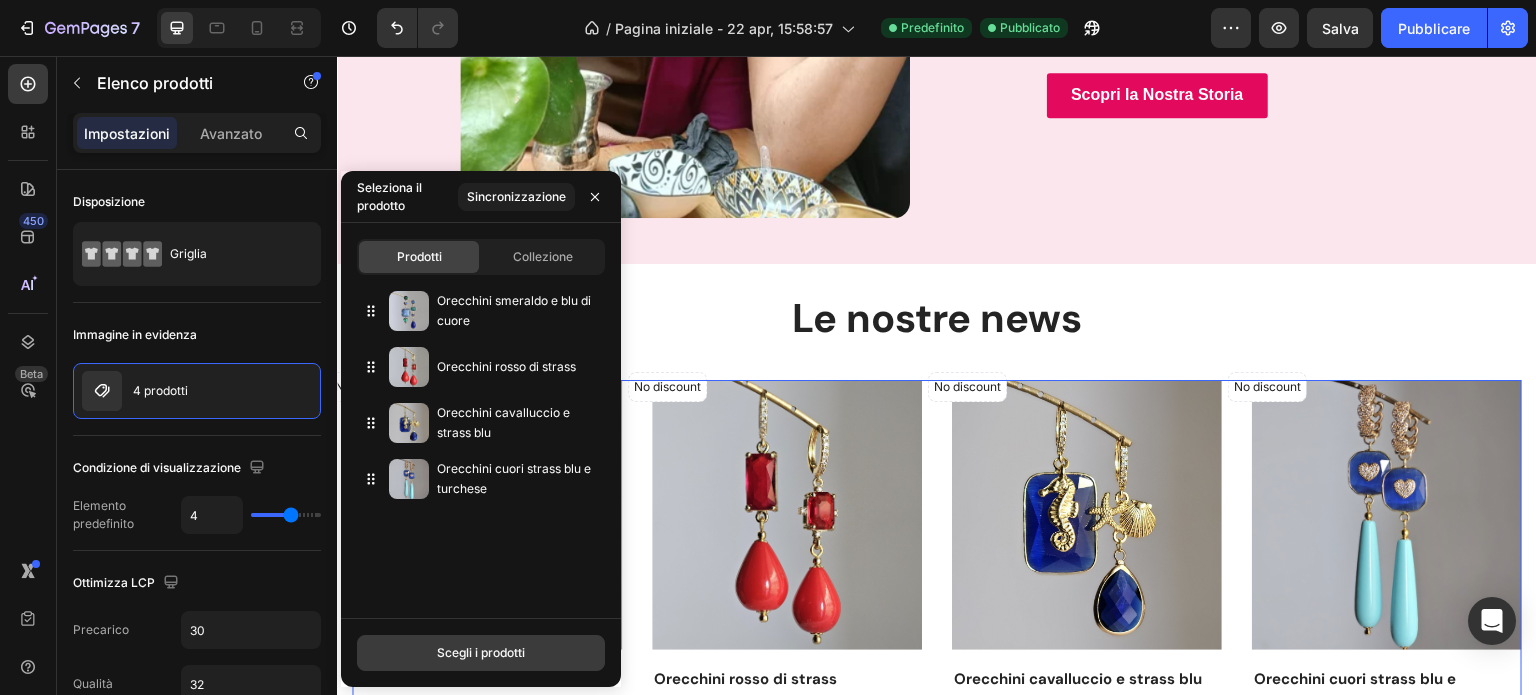 click on "Scegli i prodotti" at bounding box center [481, 652] 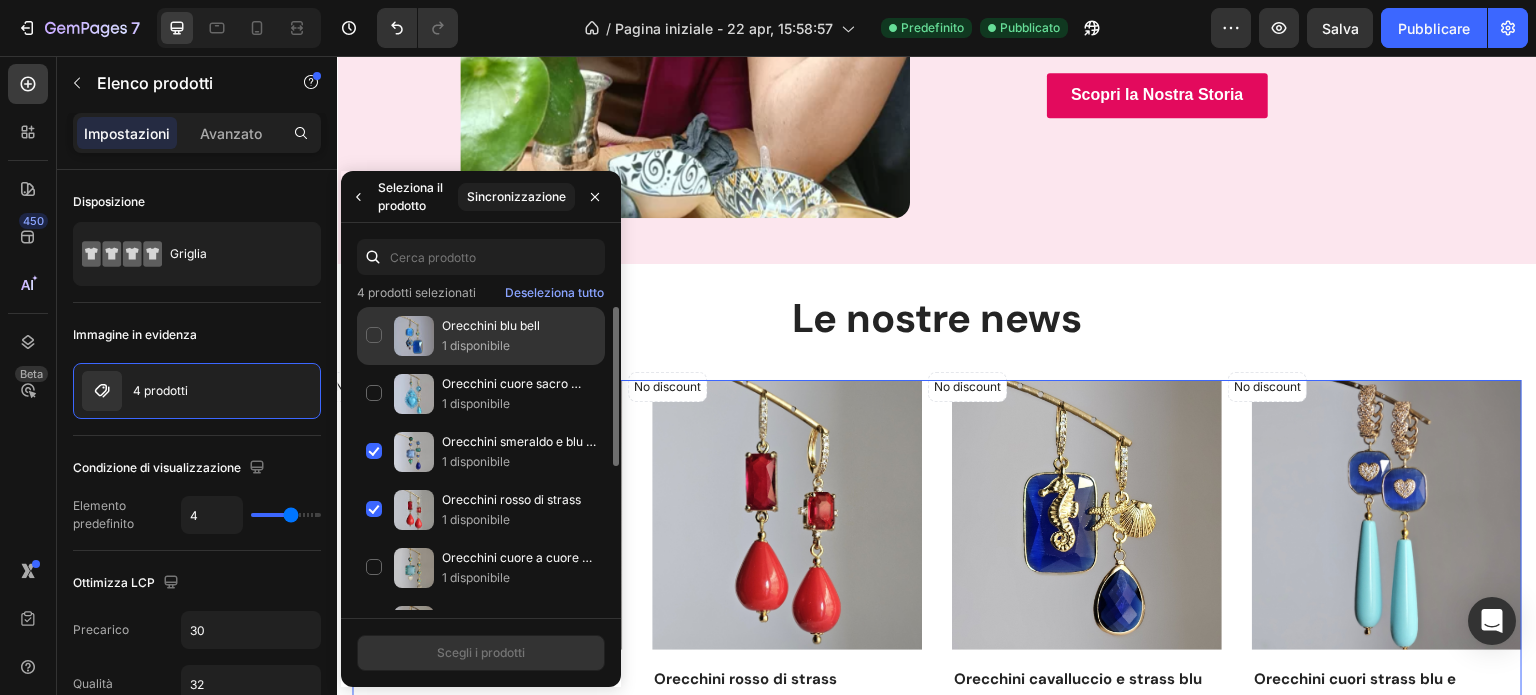 click on "Orecchini blu bell 1 disponibile" 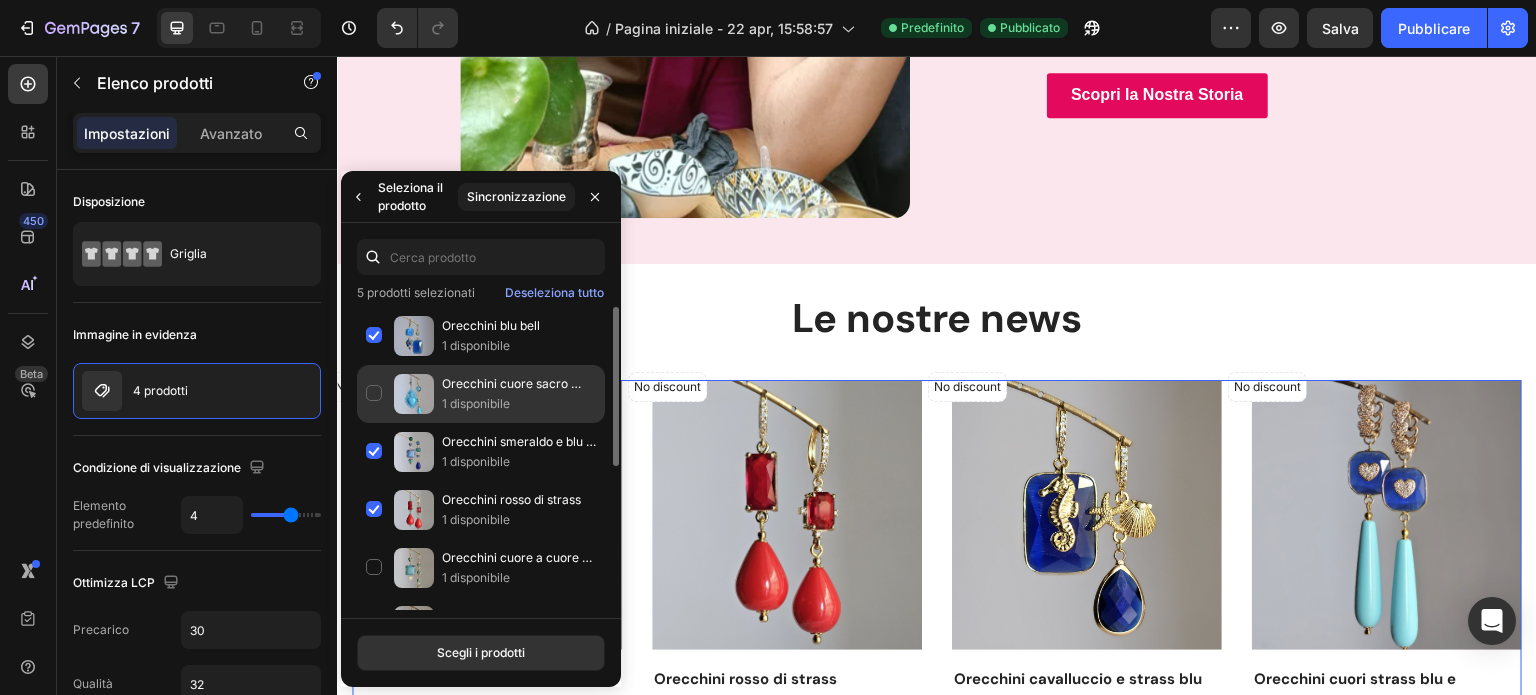 click on "Orecchini cuore sacro turchese 1 disponibile" 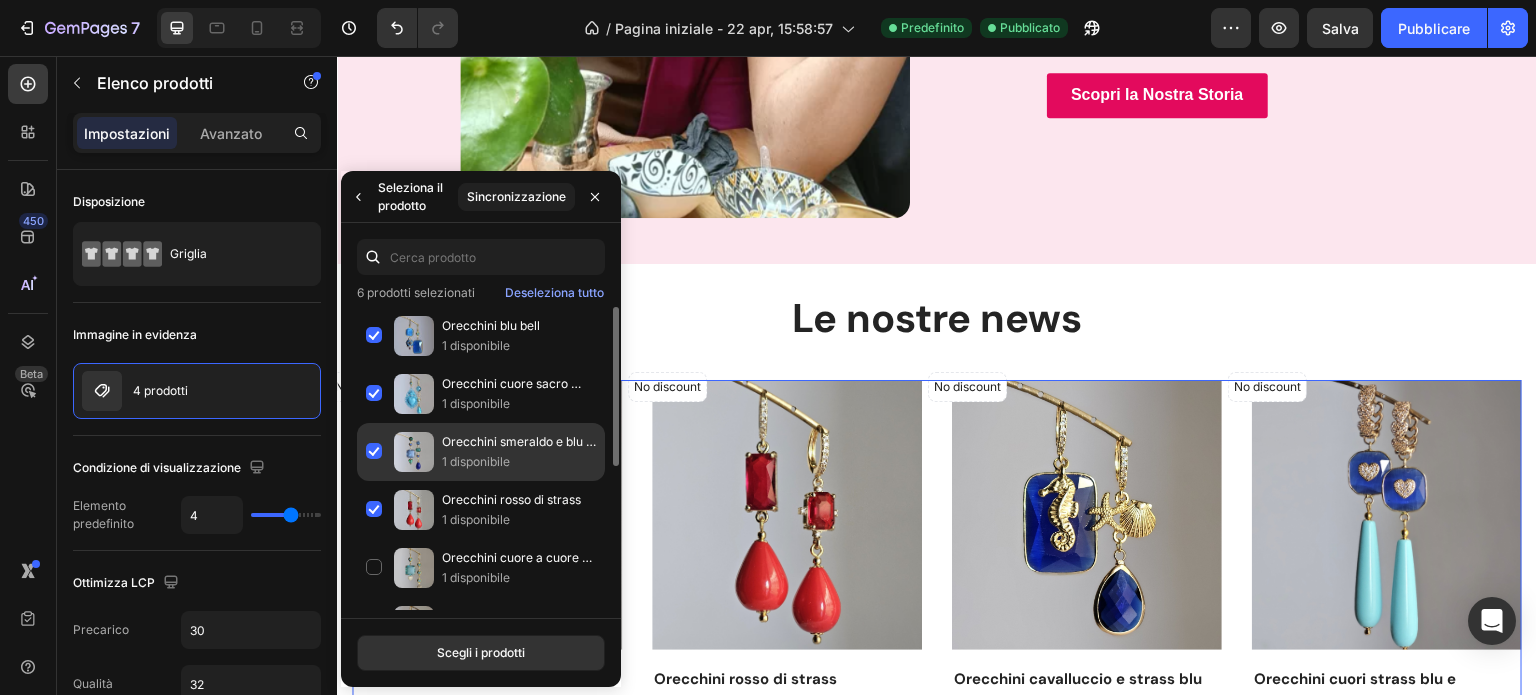 click on "Orecchini smeraldo e blu di cuore 1 disponibile" 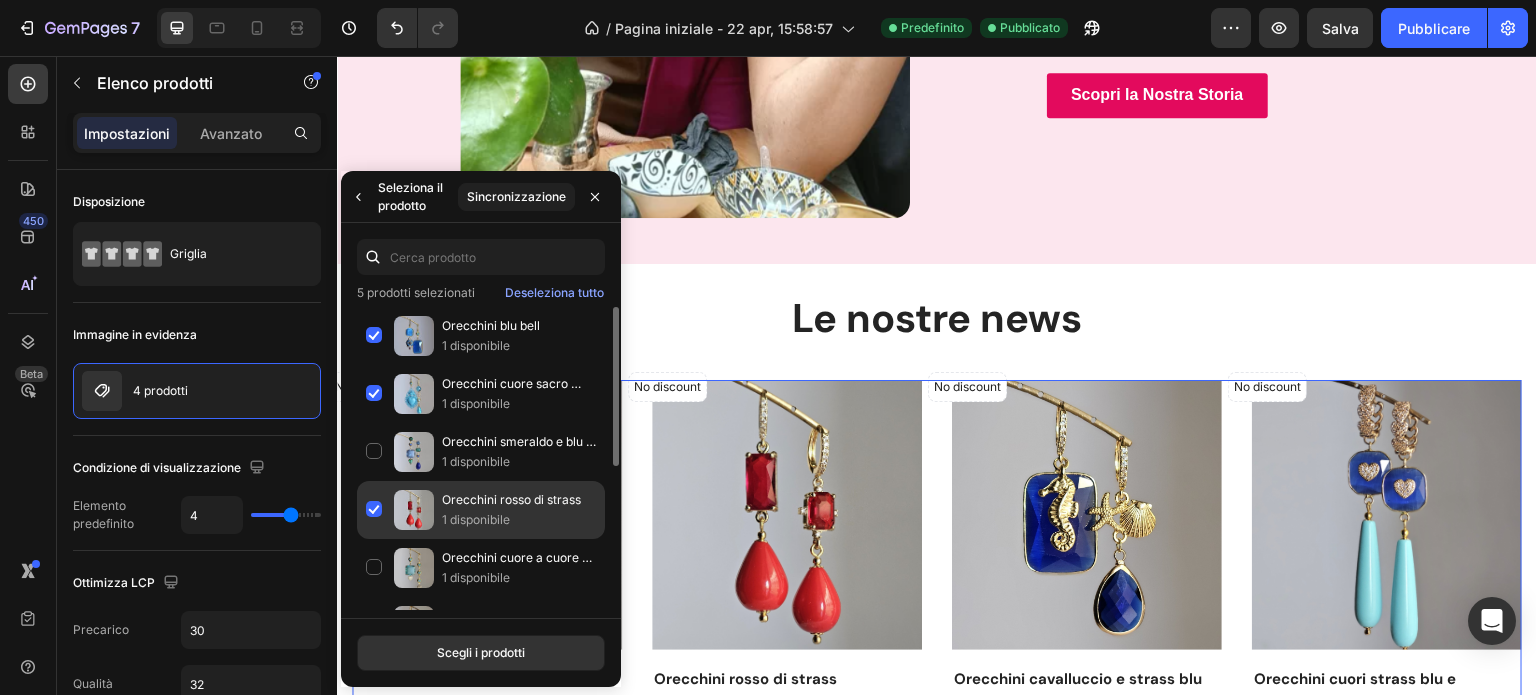click on "Orecchini rosso di strass 1 disponibile" 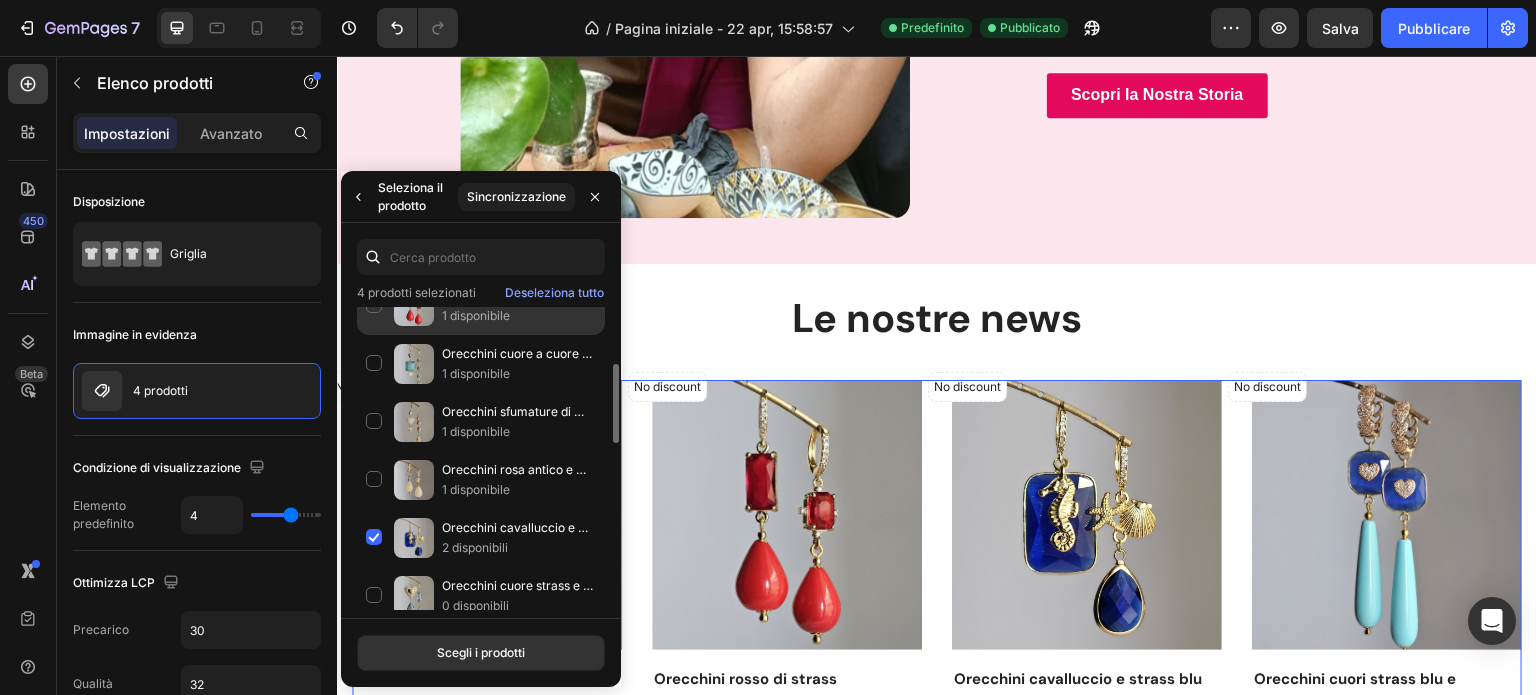 scroll, scrollTop: 207, scrollLeft: 0, axis: vertical 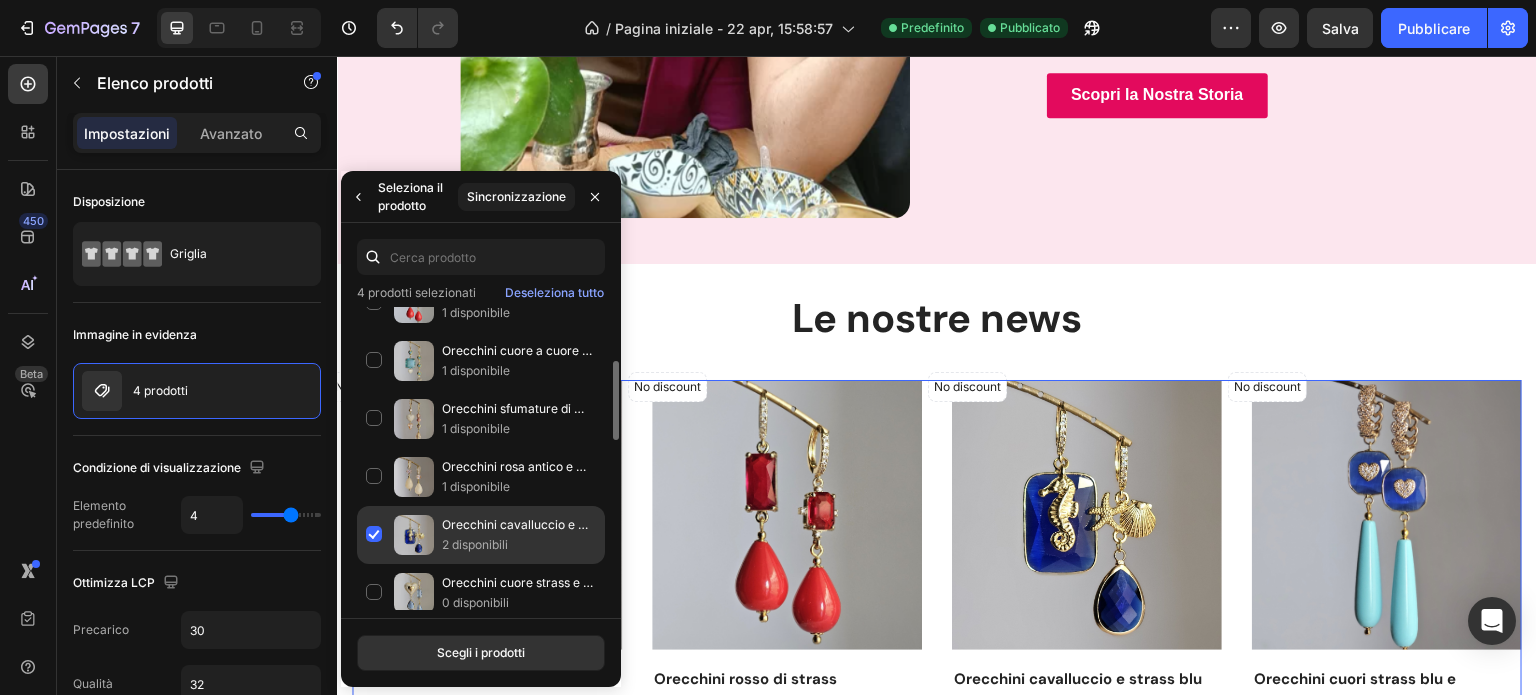 click on "Orecchini cavalluccio e strass blu 2 disponibili" 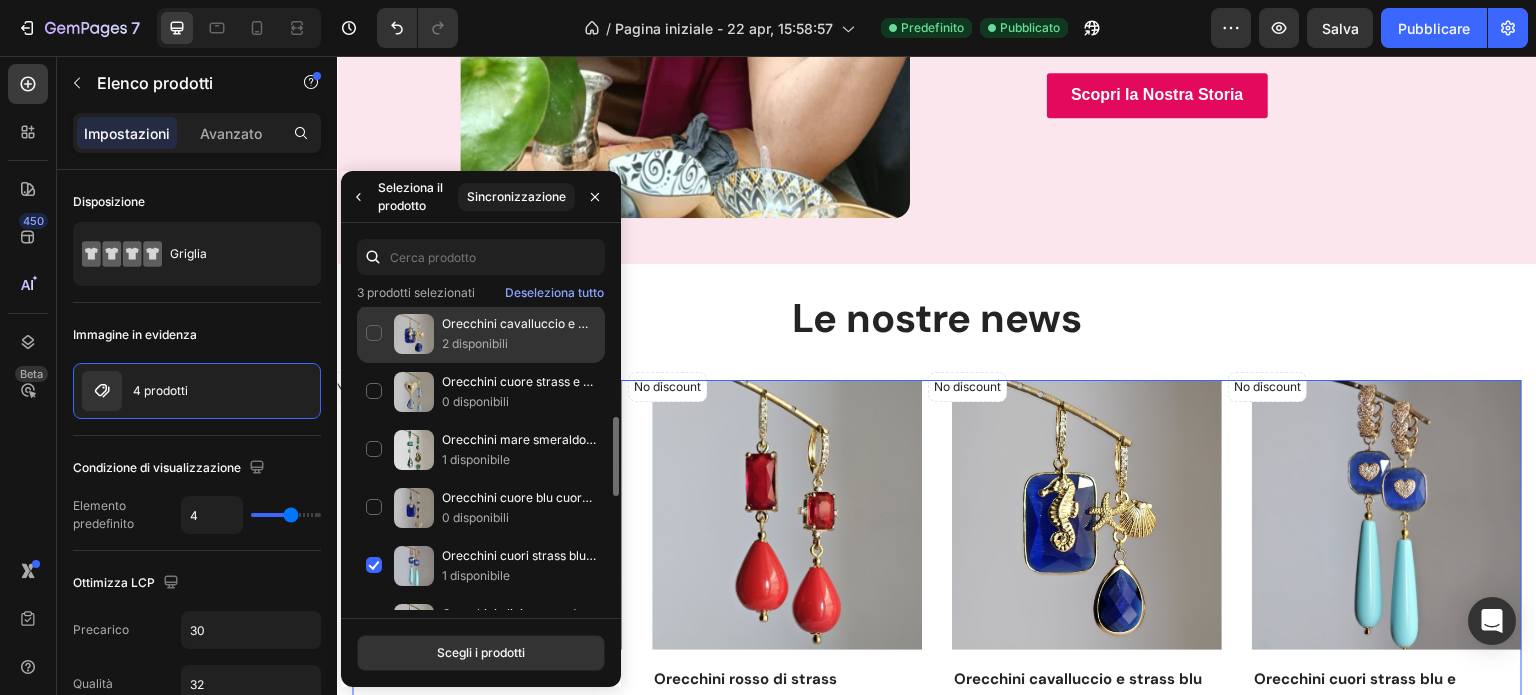 scroll, scrollTop: 410, scrollLeft: 0, axis: vertical 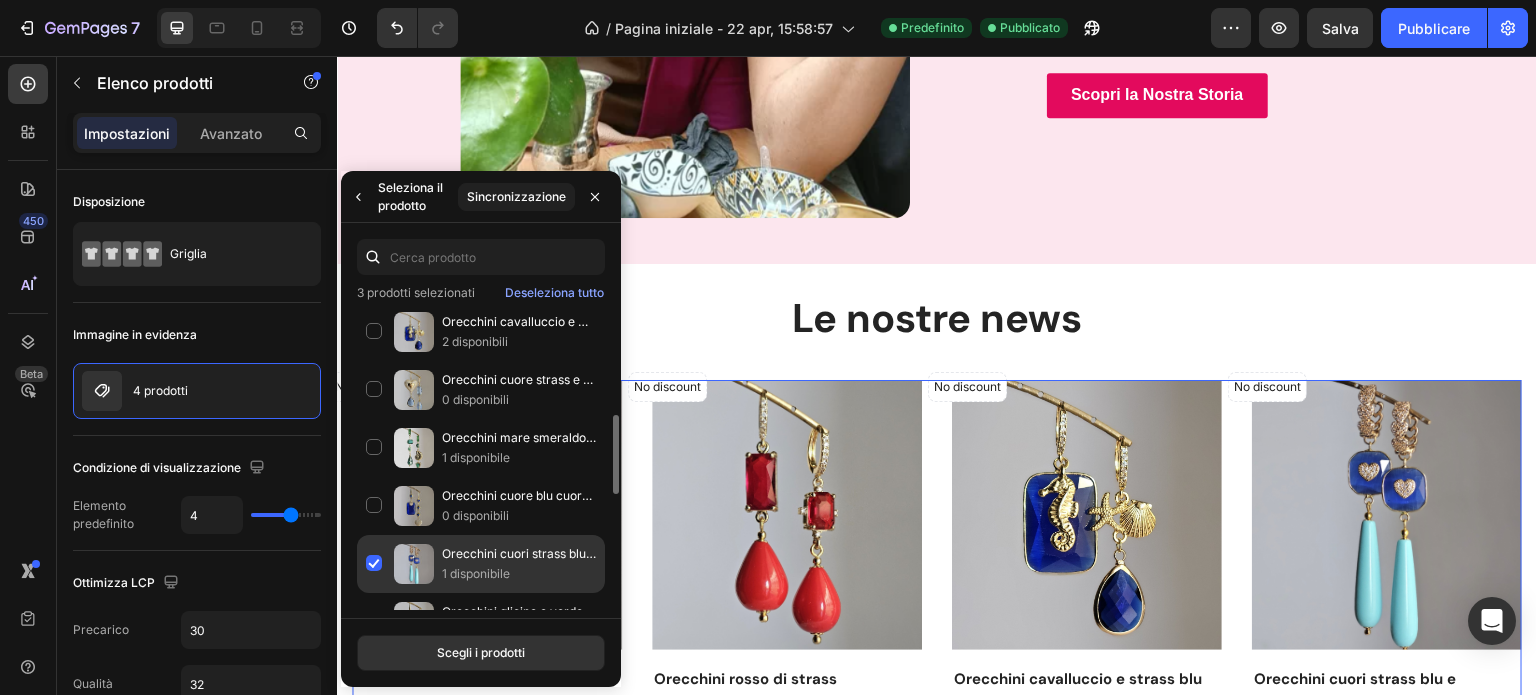 click on "Orecchini cuori strass blu e turchese 1 disponibile" 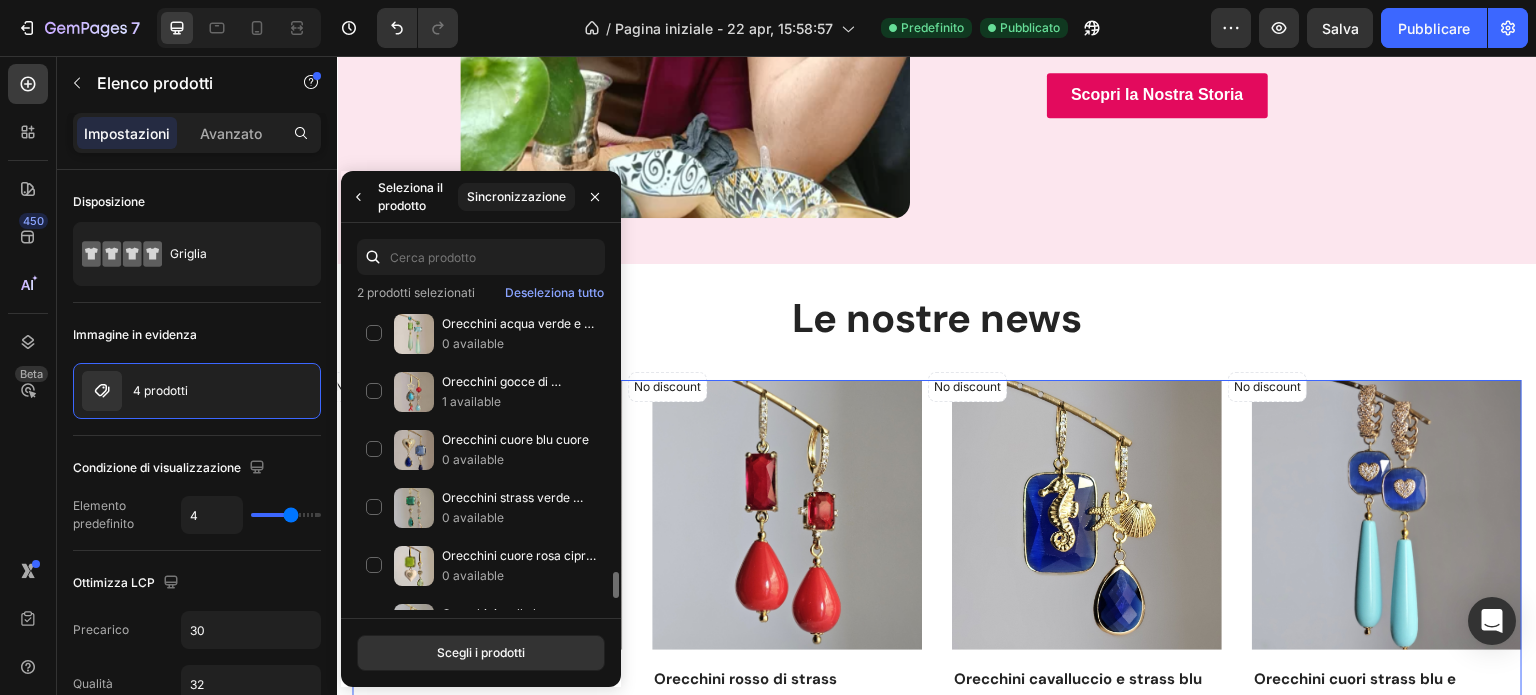 scroll, scrollTop: 2683, scrollLeft: 0, axis: vertical 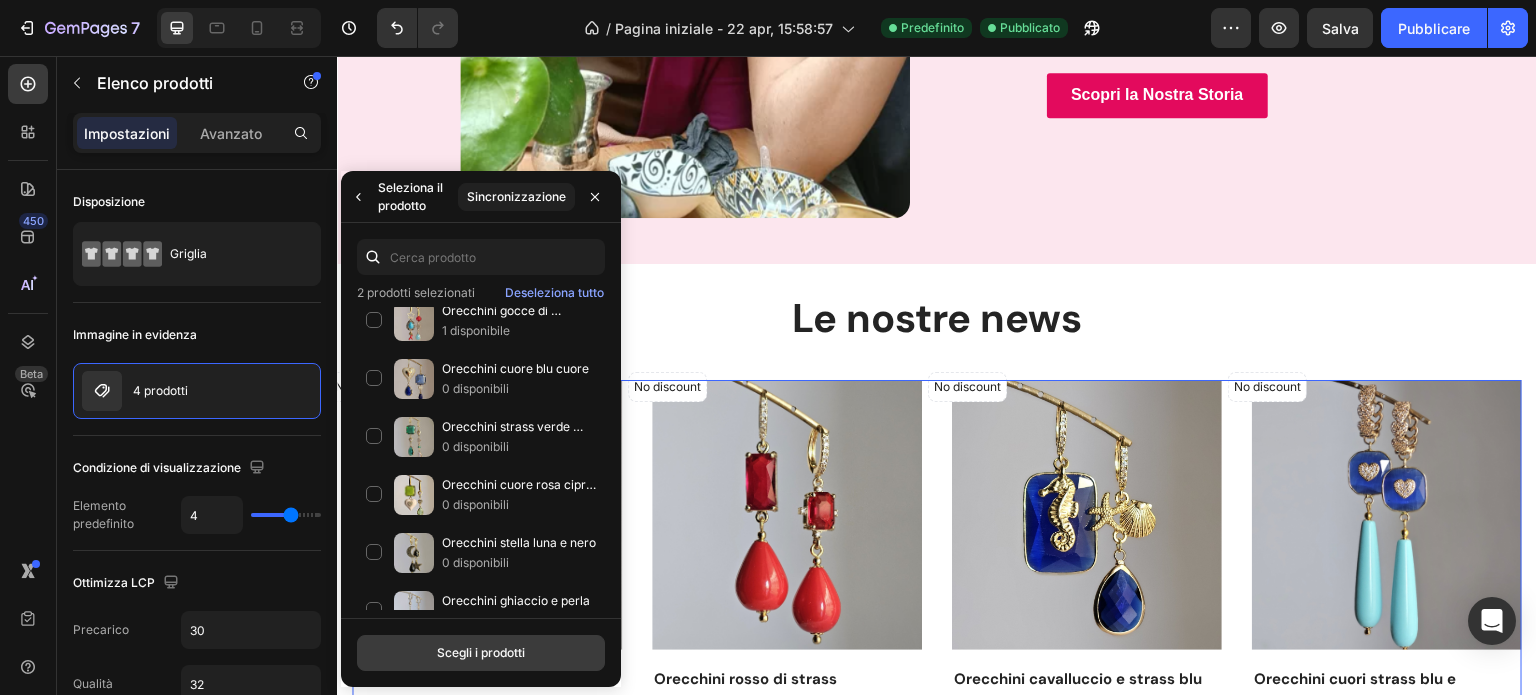 click on "Scegli i prodotti" at bounding box center (481, 652) 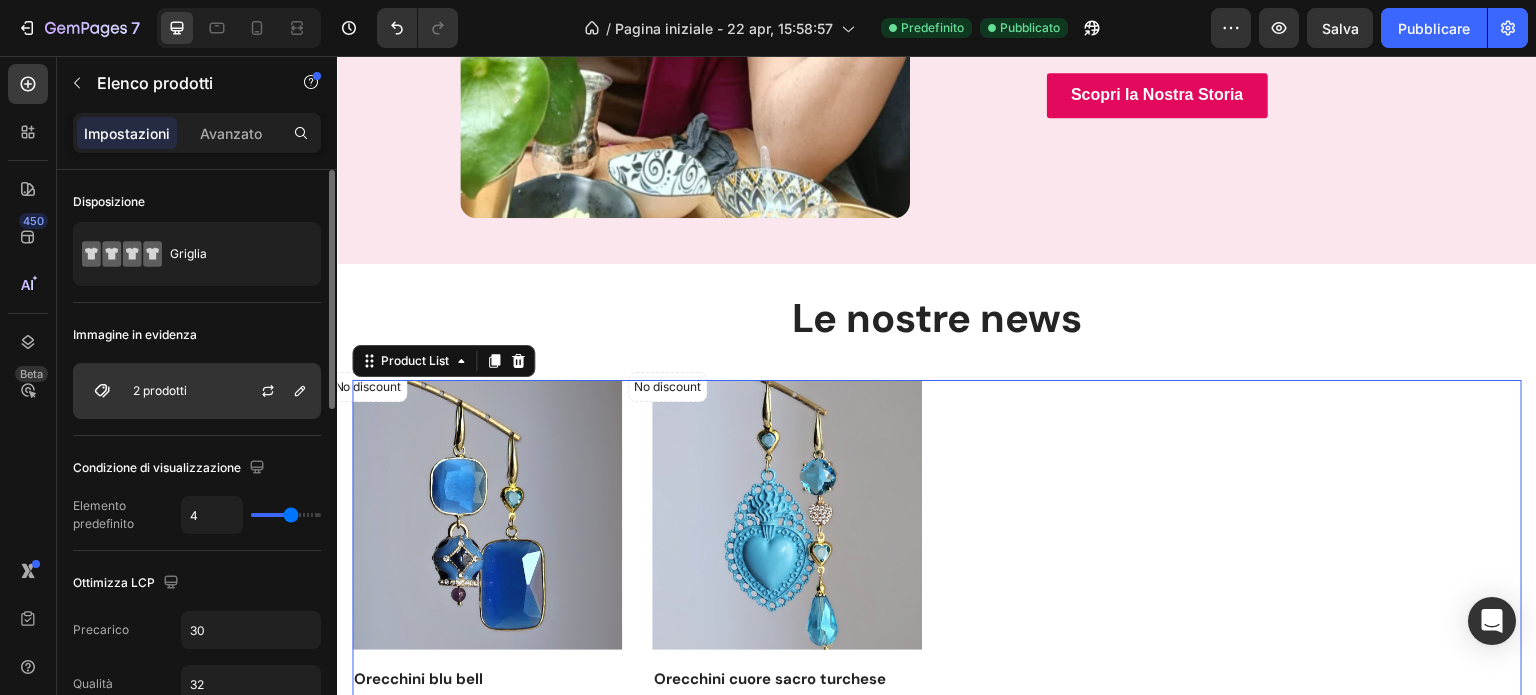 click on "2 prodotti" at bounding box center [160, 390] 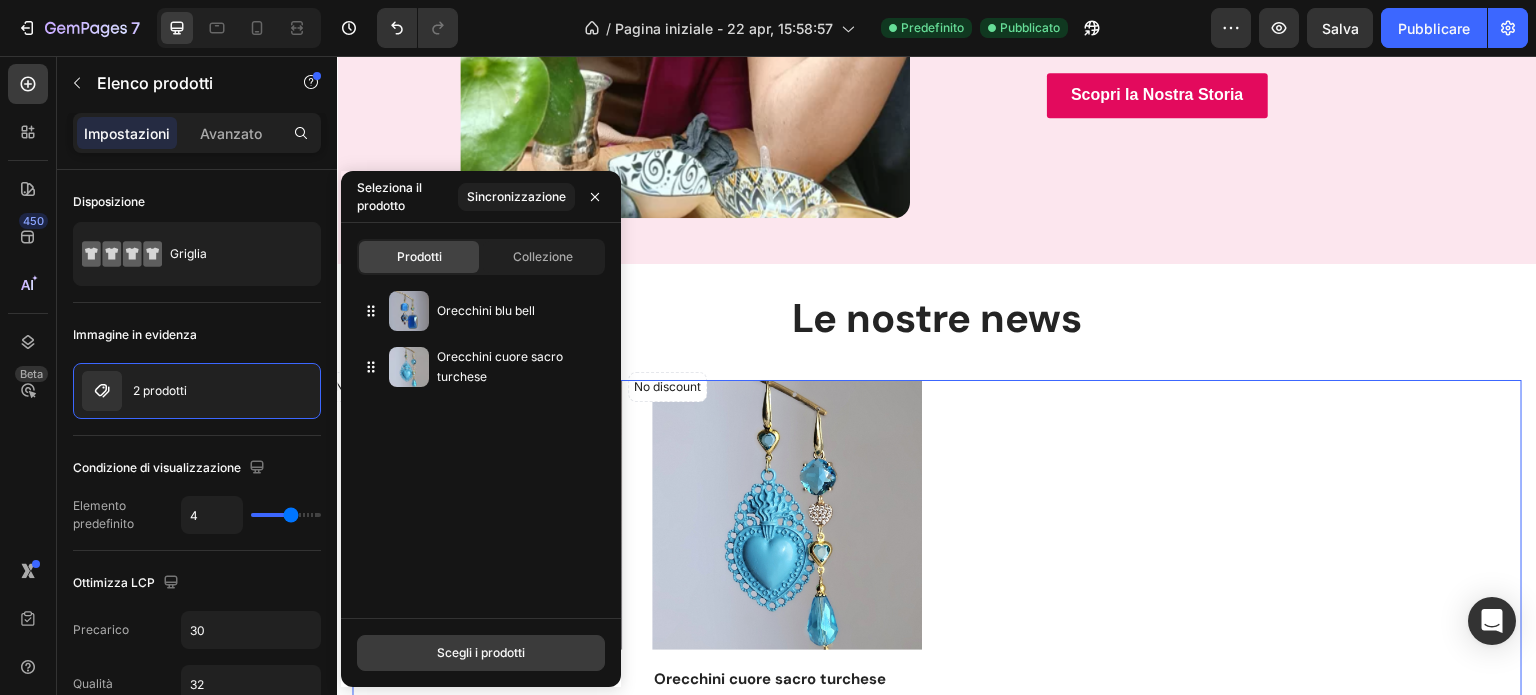 click on "Scegli i prodotti" at bounding box center [481, 652] 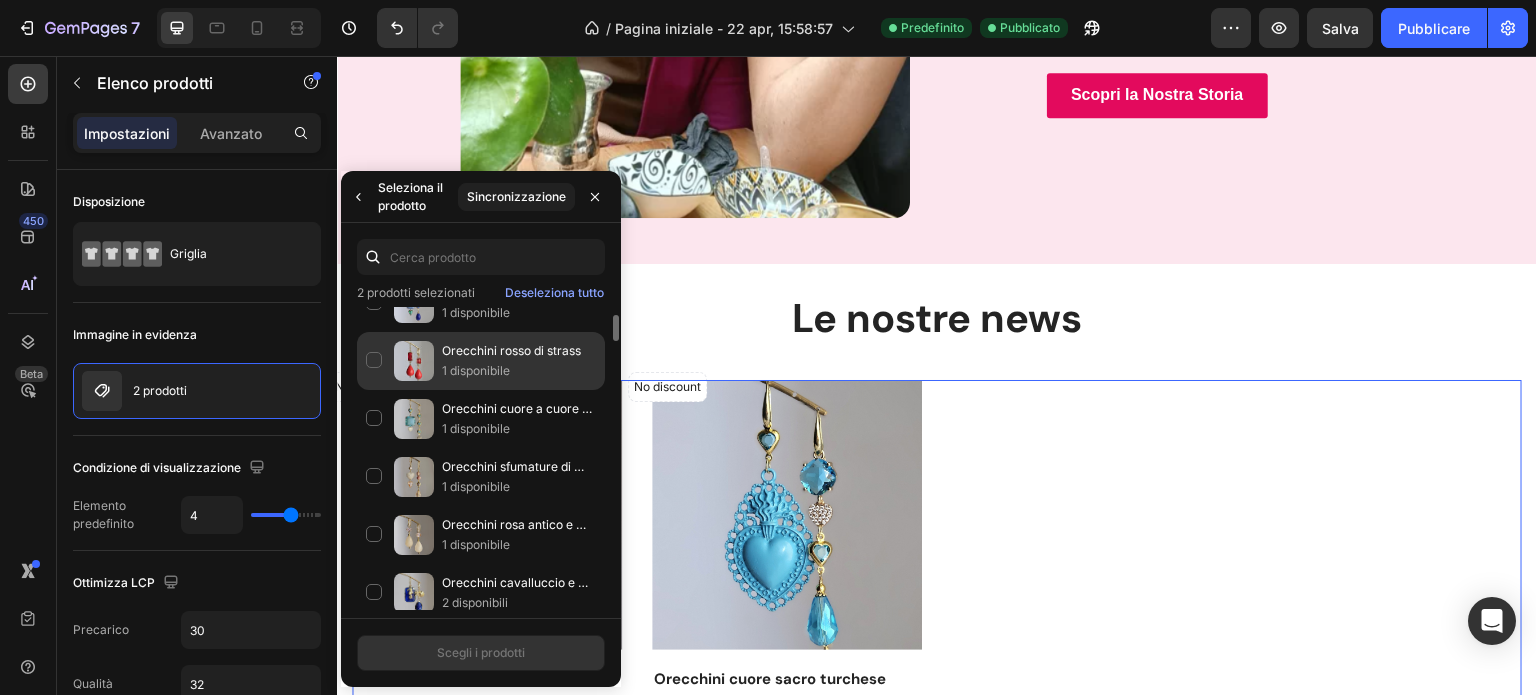 scroll, scrollTop: 151, scrollLeft: 0, axis: vertical 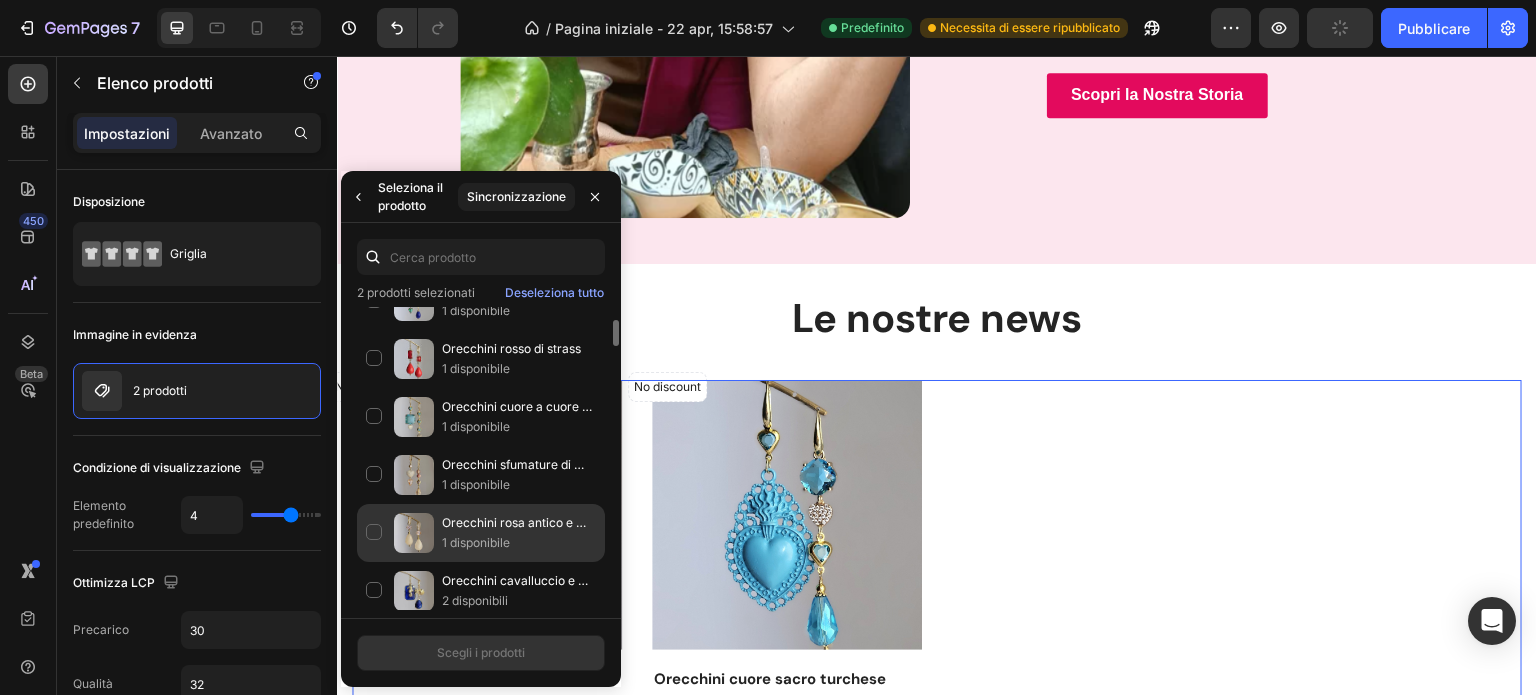 click on "Orecchini rosa antico e perline 1 disponibile" 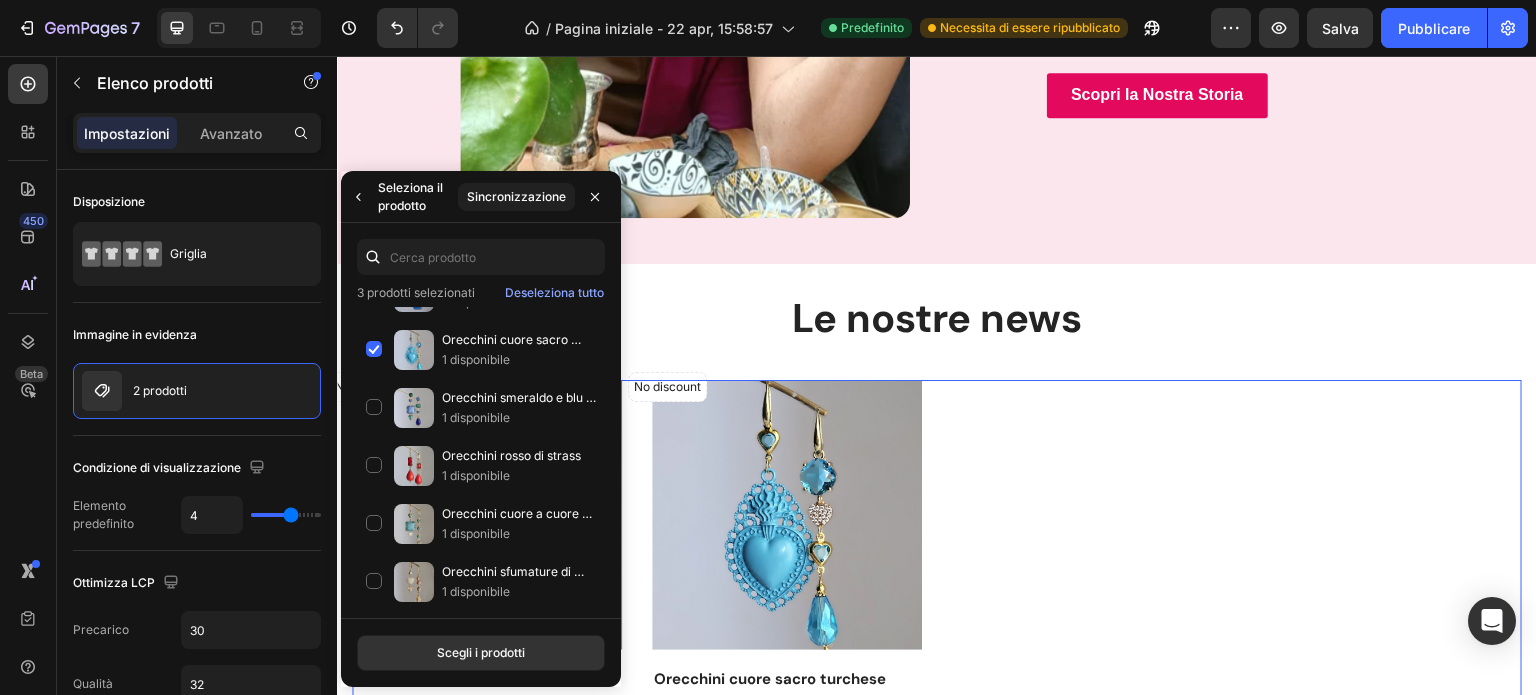 scroll, scrollTop: 0, scrollLeft: 0, axis: both 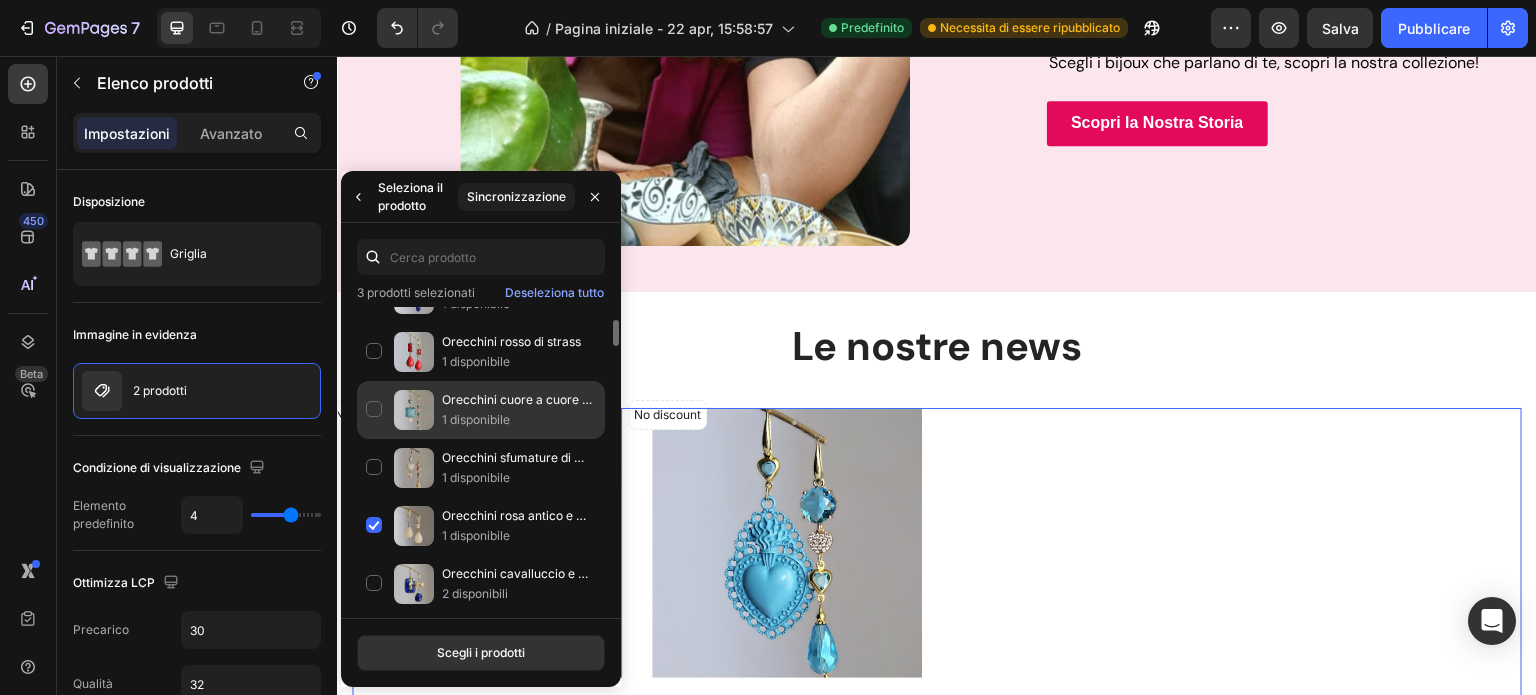 click on "Orecchini cuore a cuore turchese 1 disponibile" 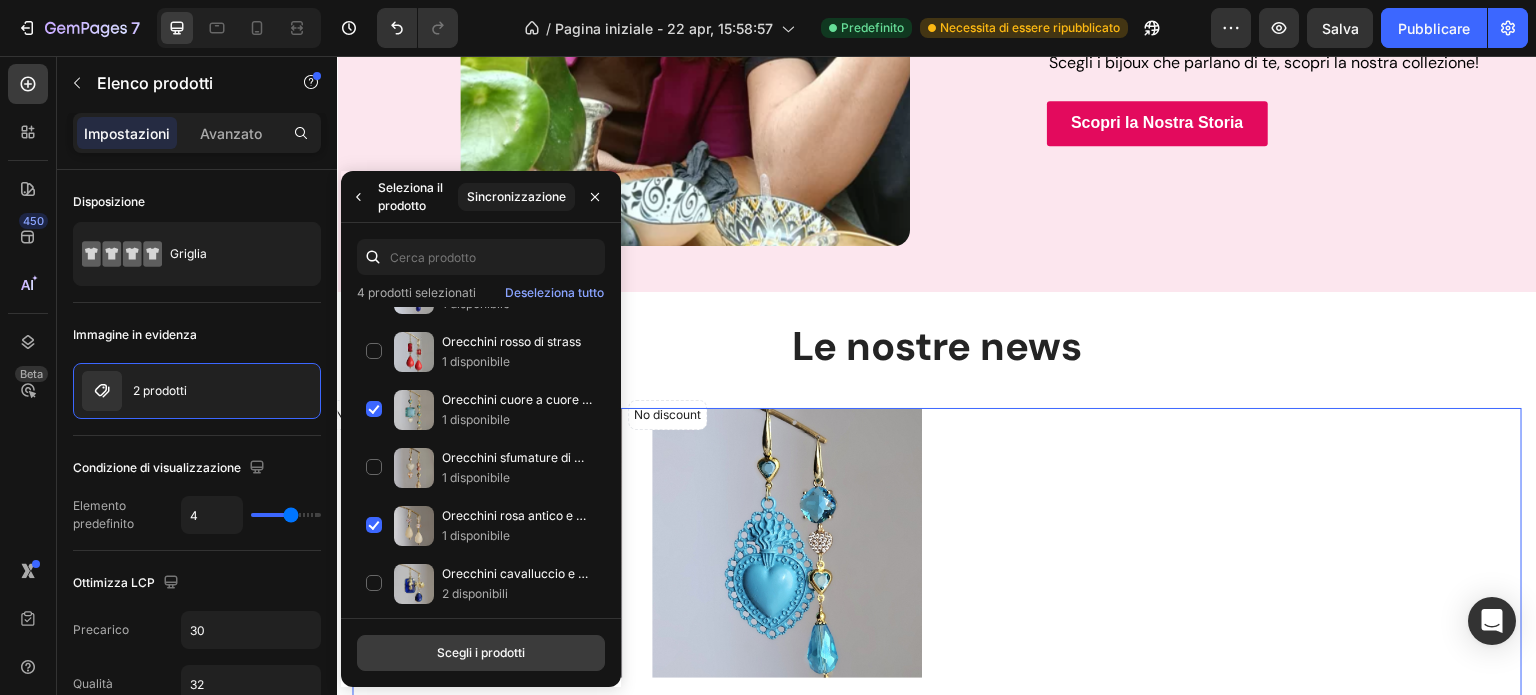 click on "Scegli i prodotti" at bounding box center (481, 653) 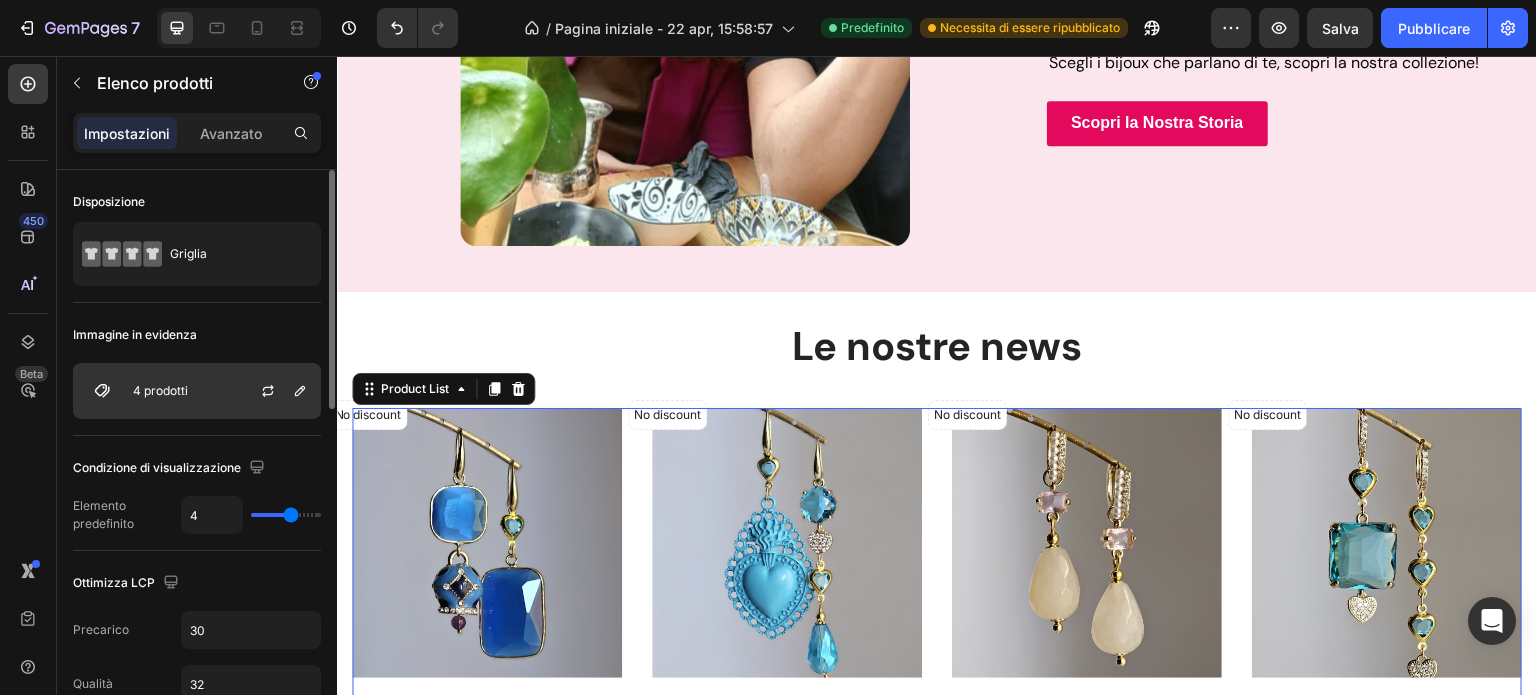 click at bounding box center (276, 391) 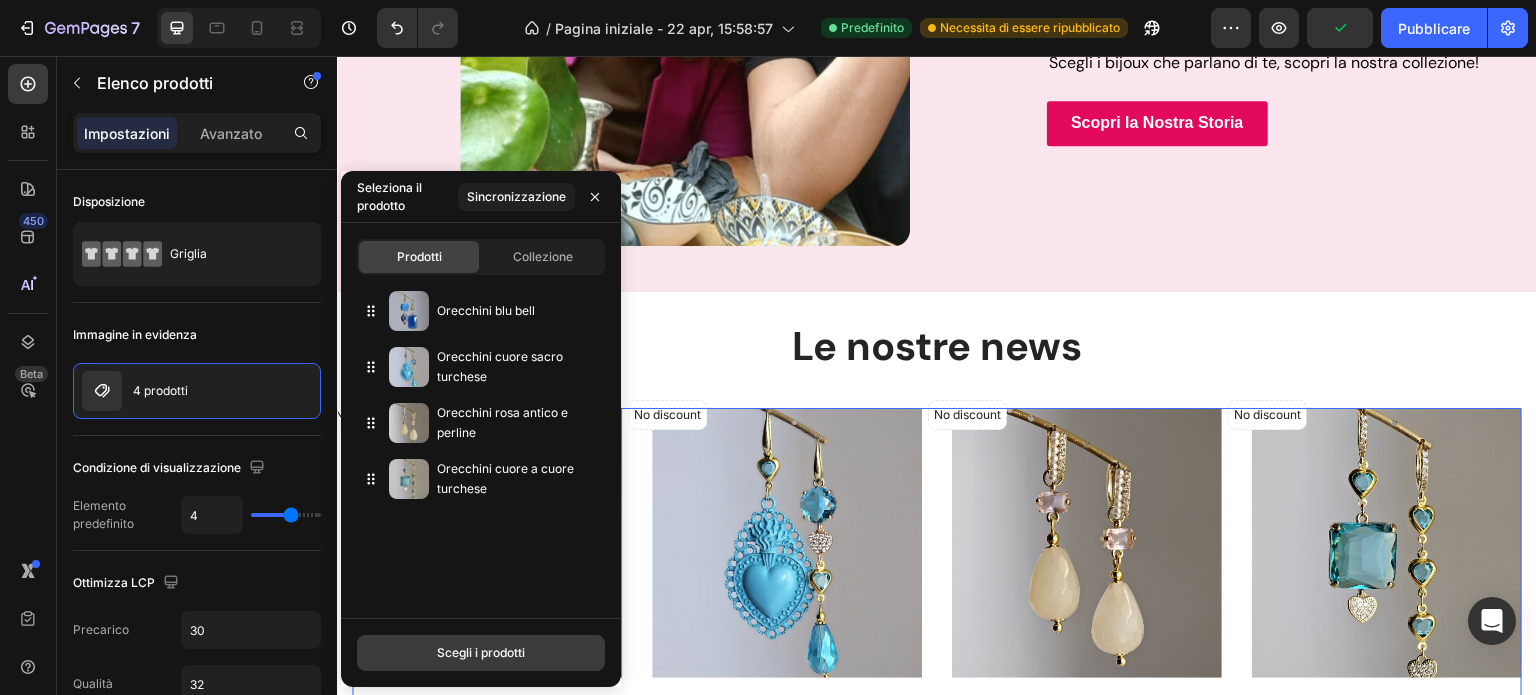 click on "Scegli i prodotti" at bounding box center [481, 653] 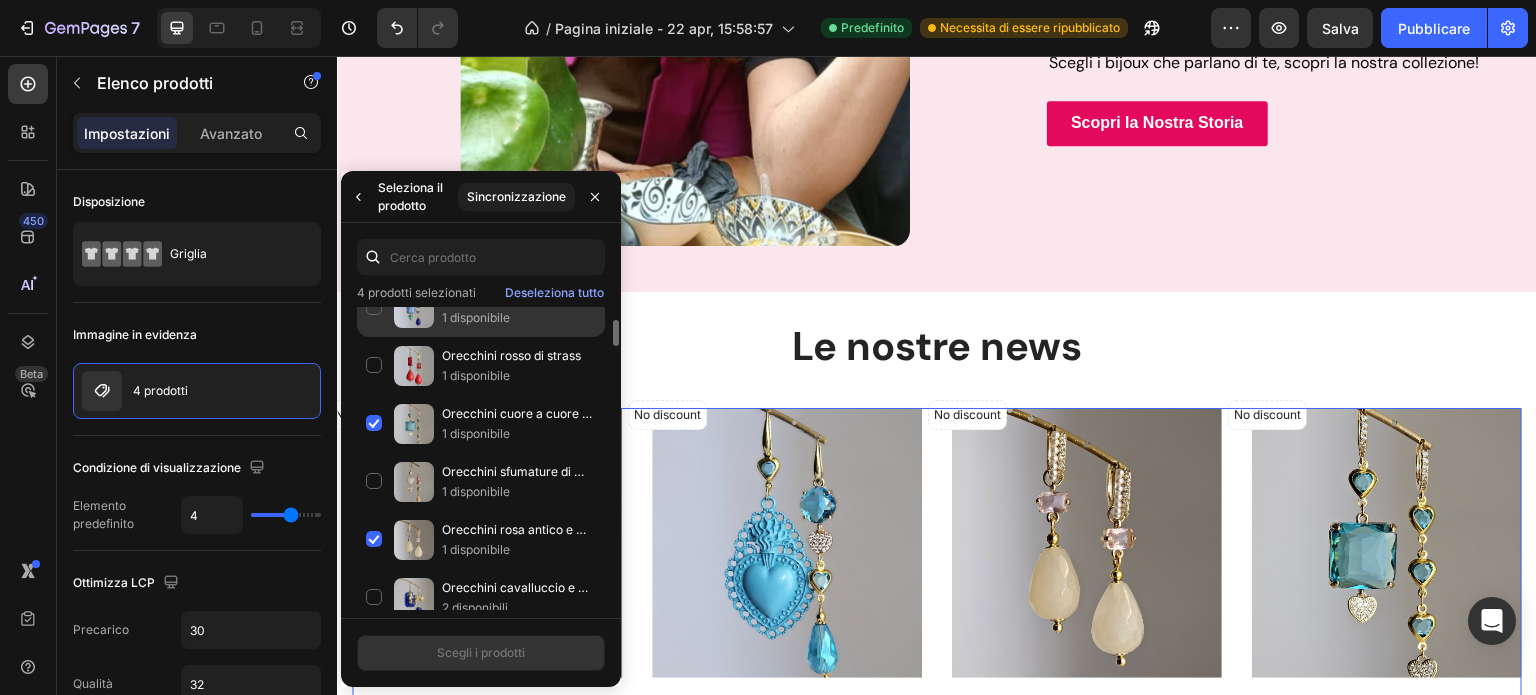 scroll, scrollTop: 145, scrollLeft: 0, axis: vertical 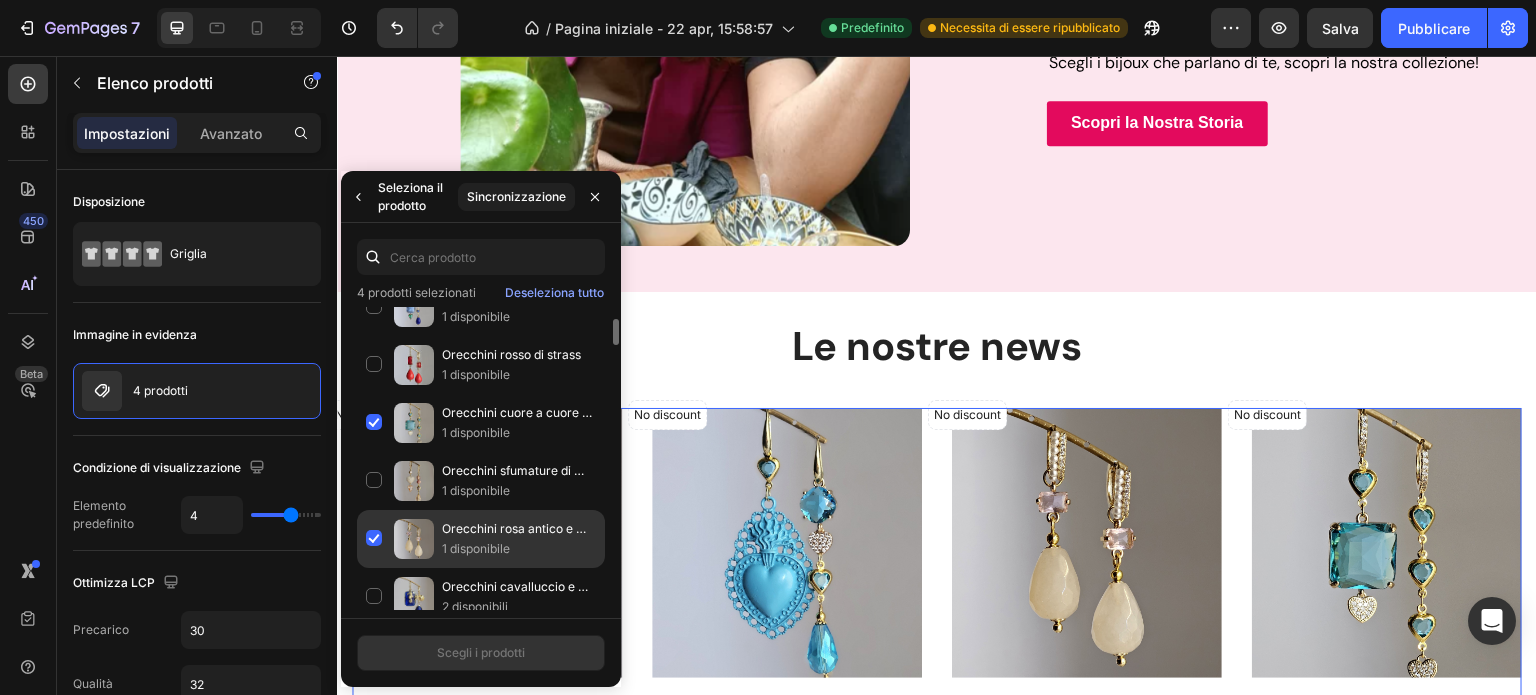 click on "Orecchini rosa antico e perline 1 disponibile" 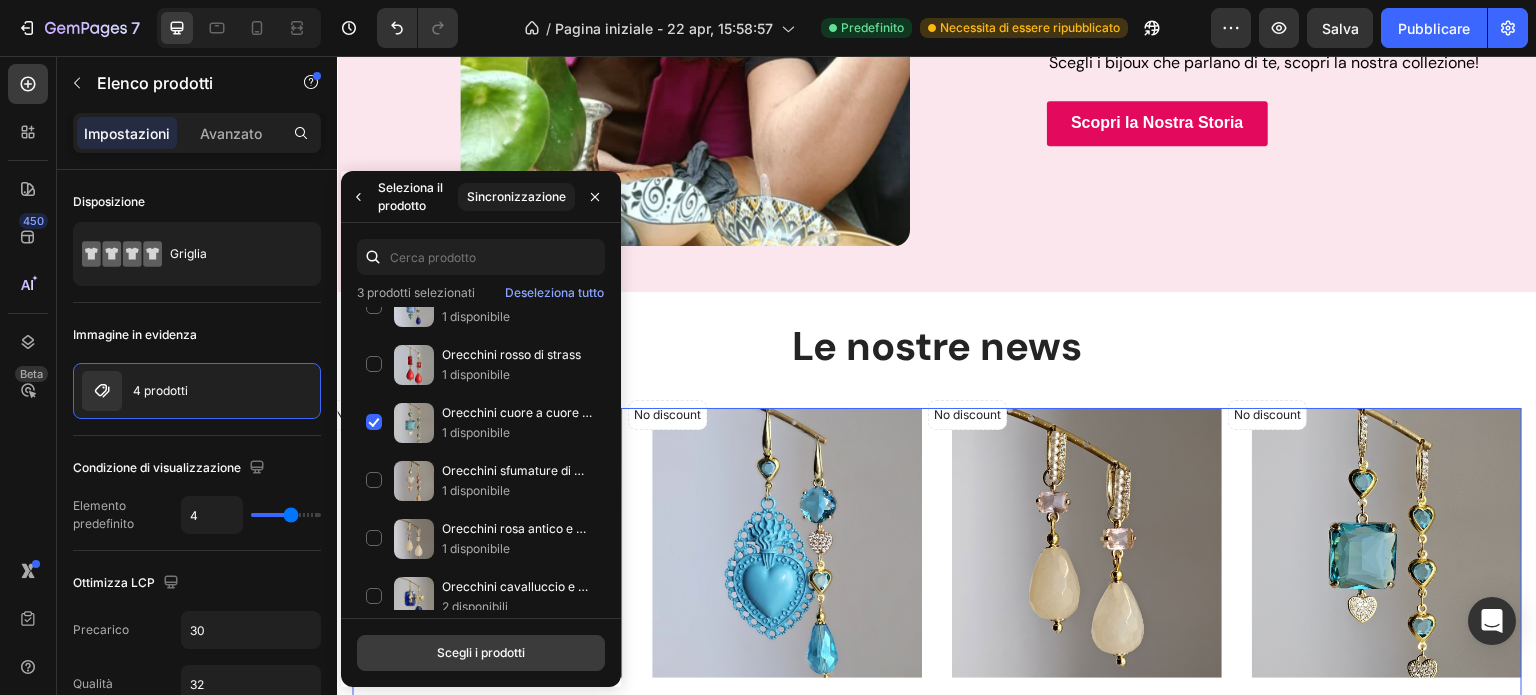 click on "Scegli i prodotti" at bounding box center (481, 653) 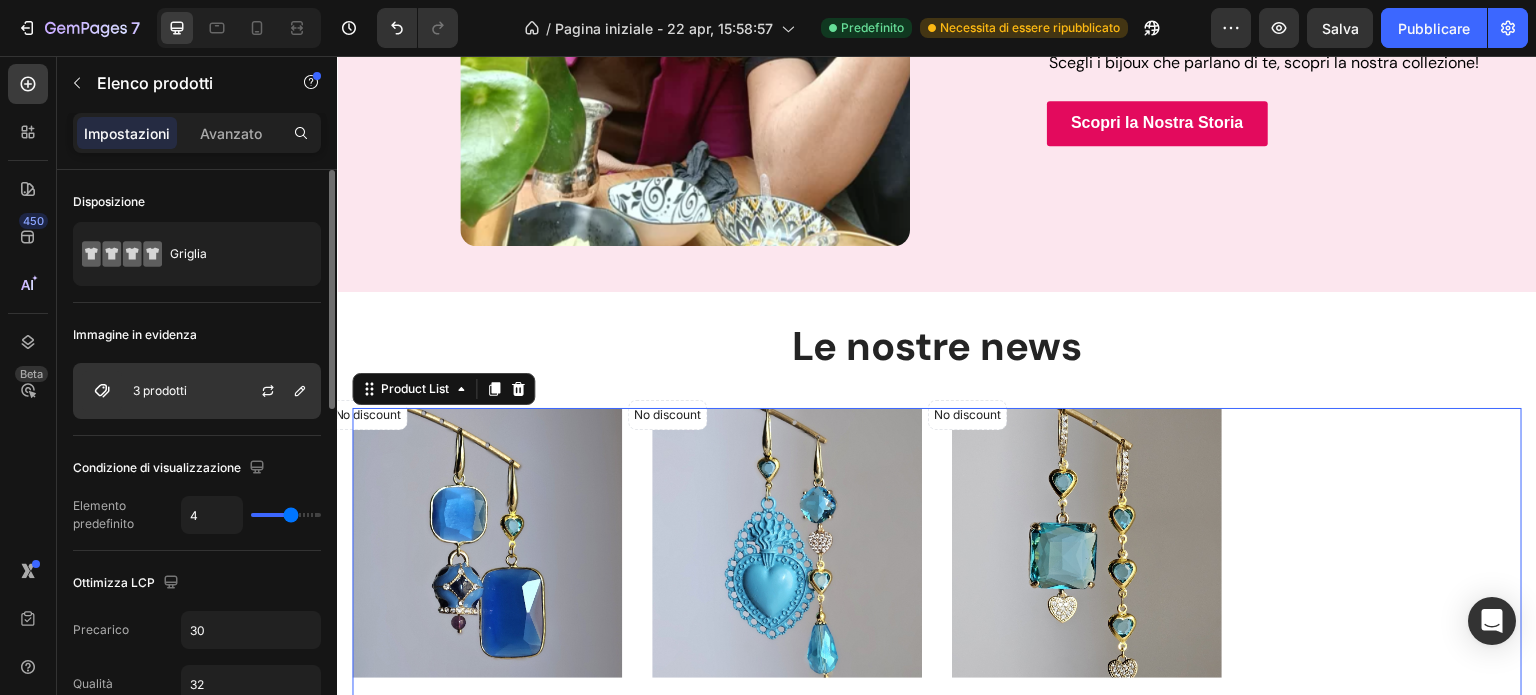 click on "3 prodotti" at bounding box center [197, 391] 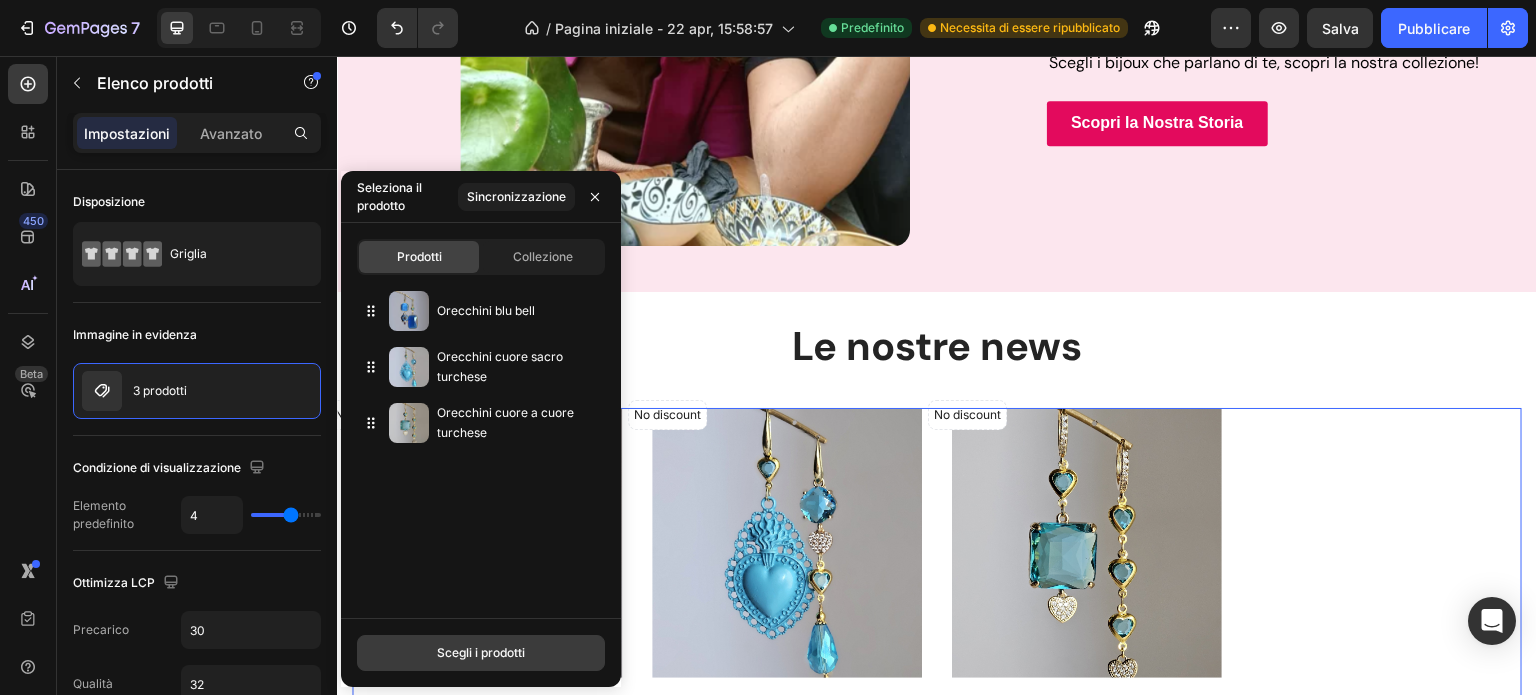click on "Scegli i prodotti" at bounding box center (481, 652) 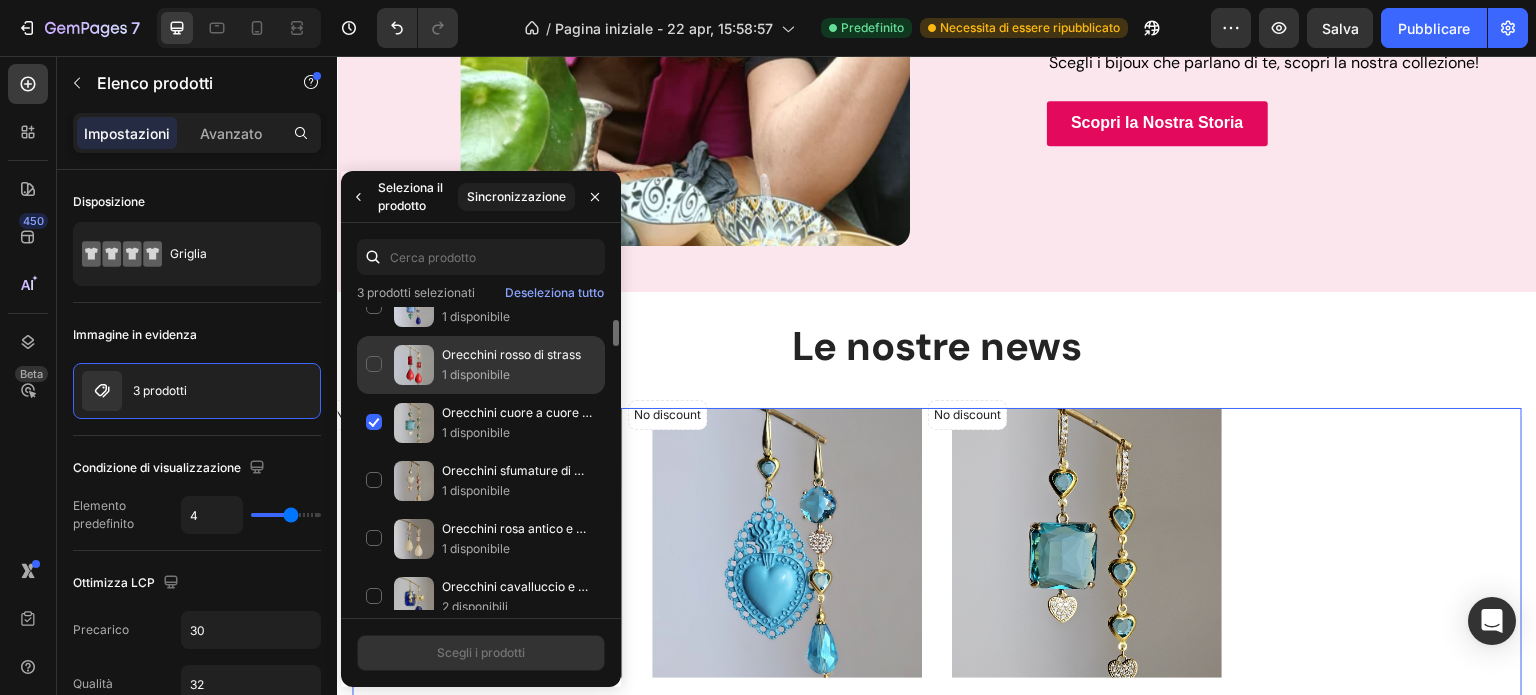 scroll, scrollTop: 146, scrollLeft: 0, axis: vertical 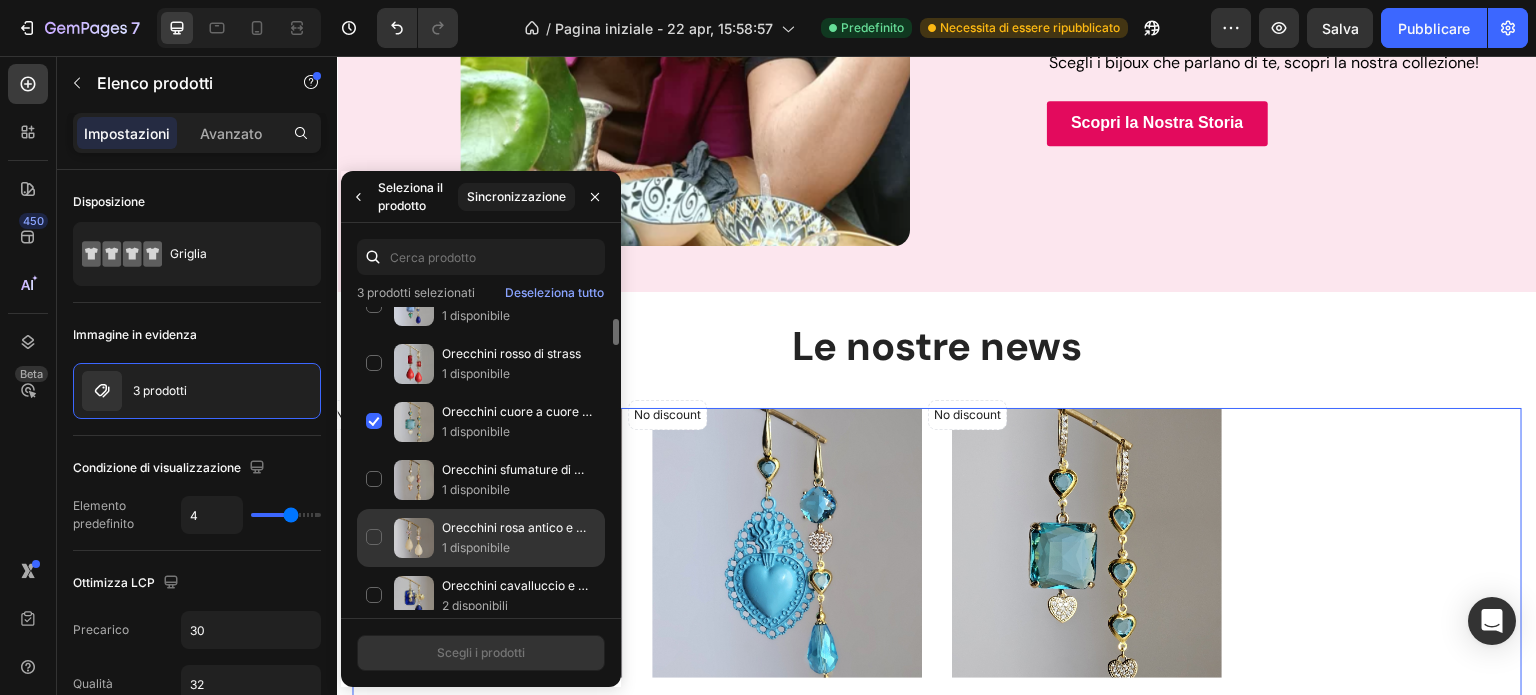 click on "Orecchini rosa antico e perline 1 disponibile" 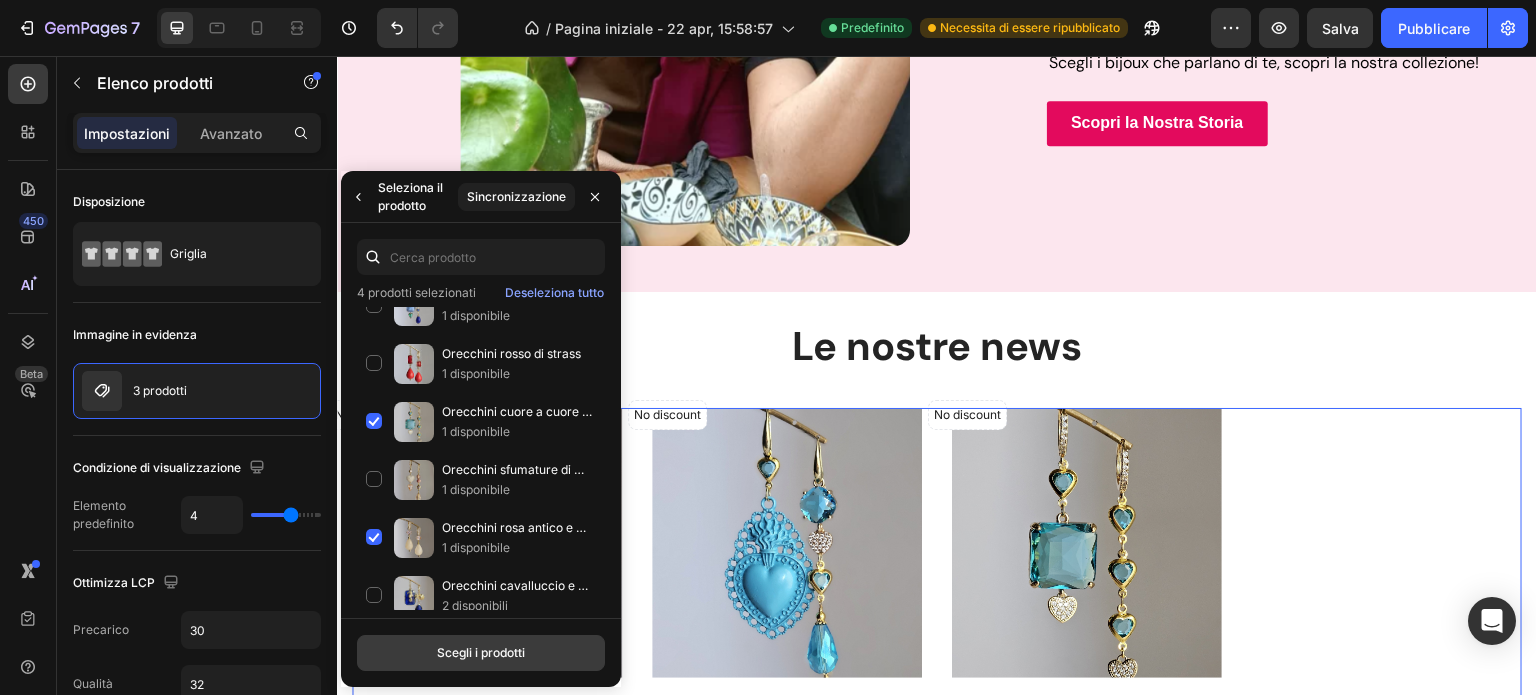 click on "Scegli i prodotti" at bounding box center (481, 652) 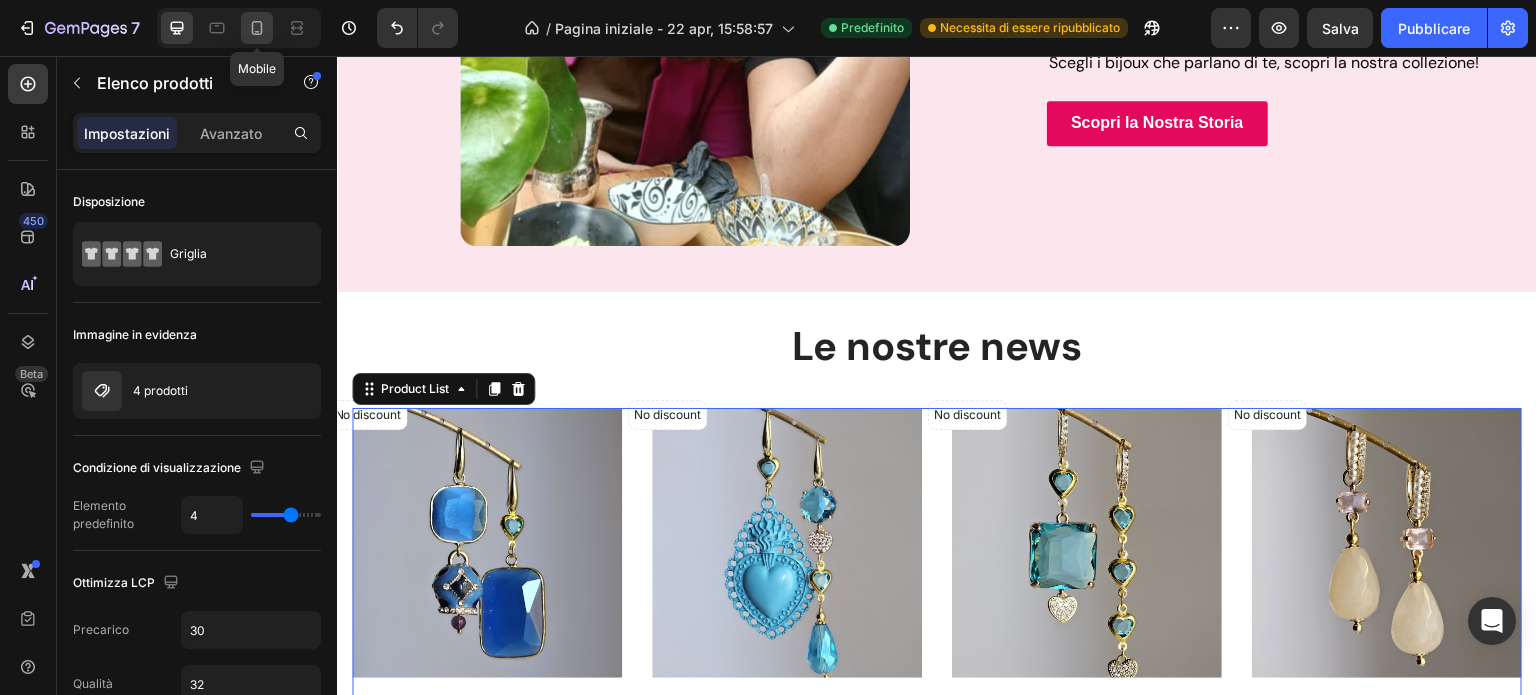click 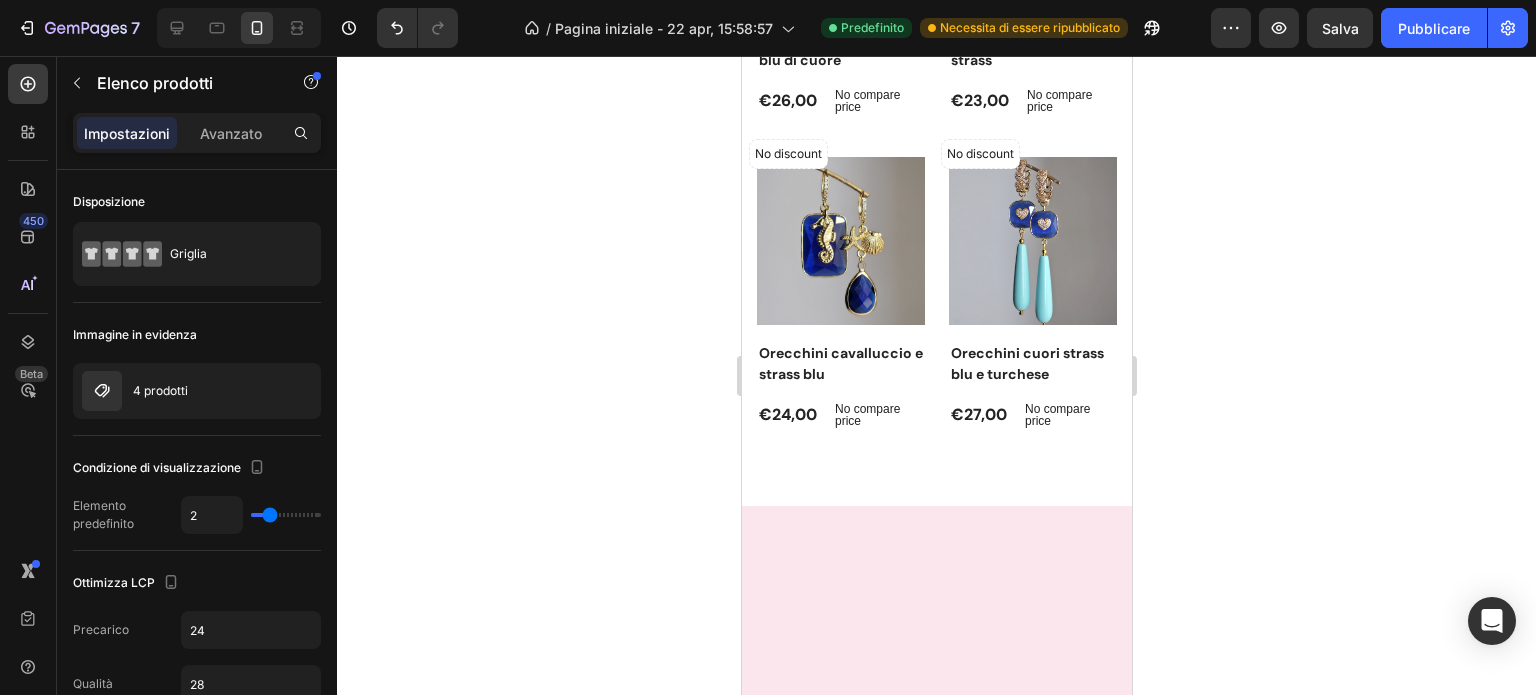 scroll, scrollTop: 4301, scrollLeft: 0, axis: vertical 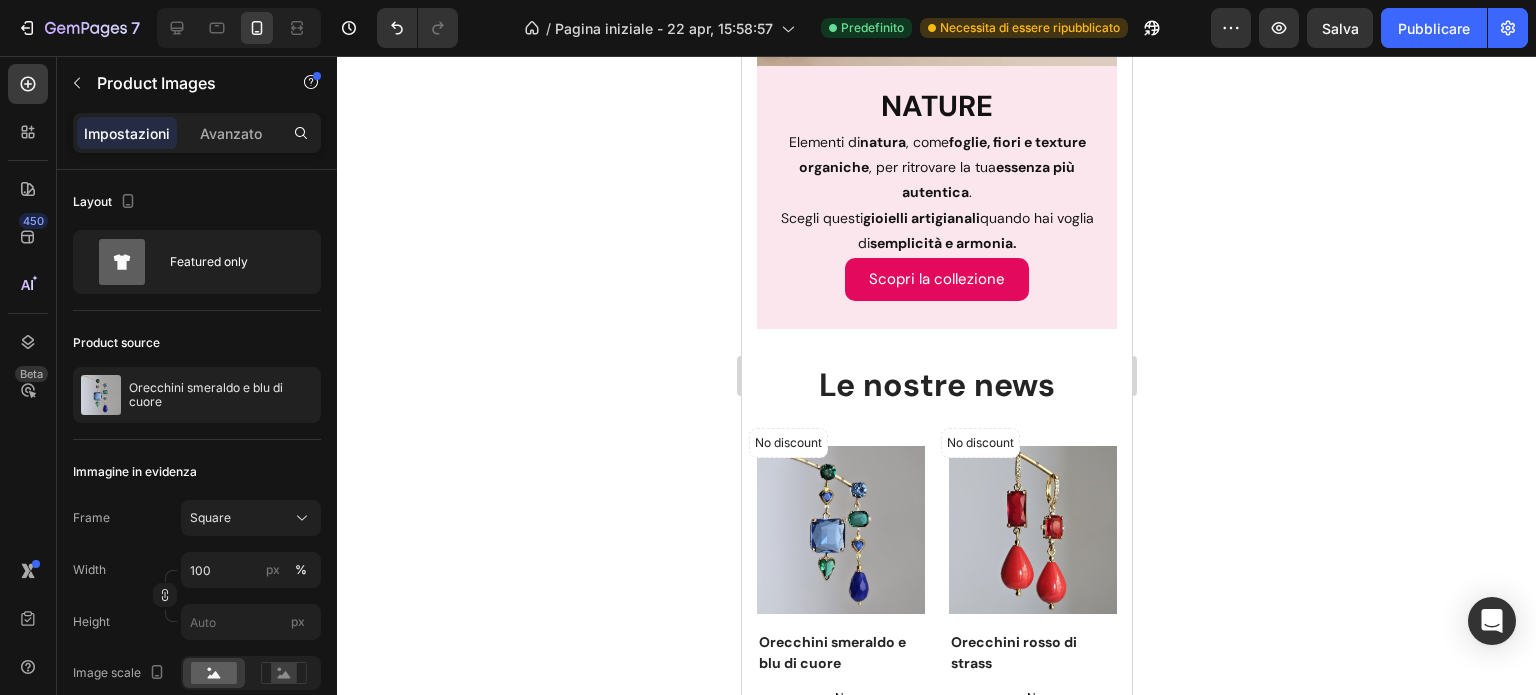 click at bounding box center [840, 530] 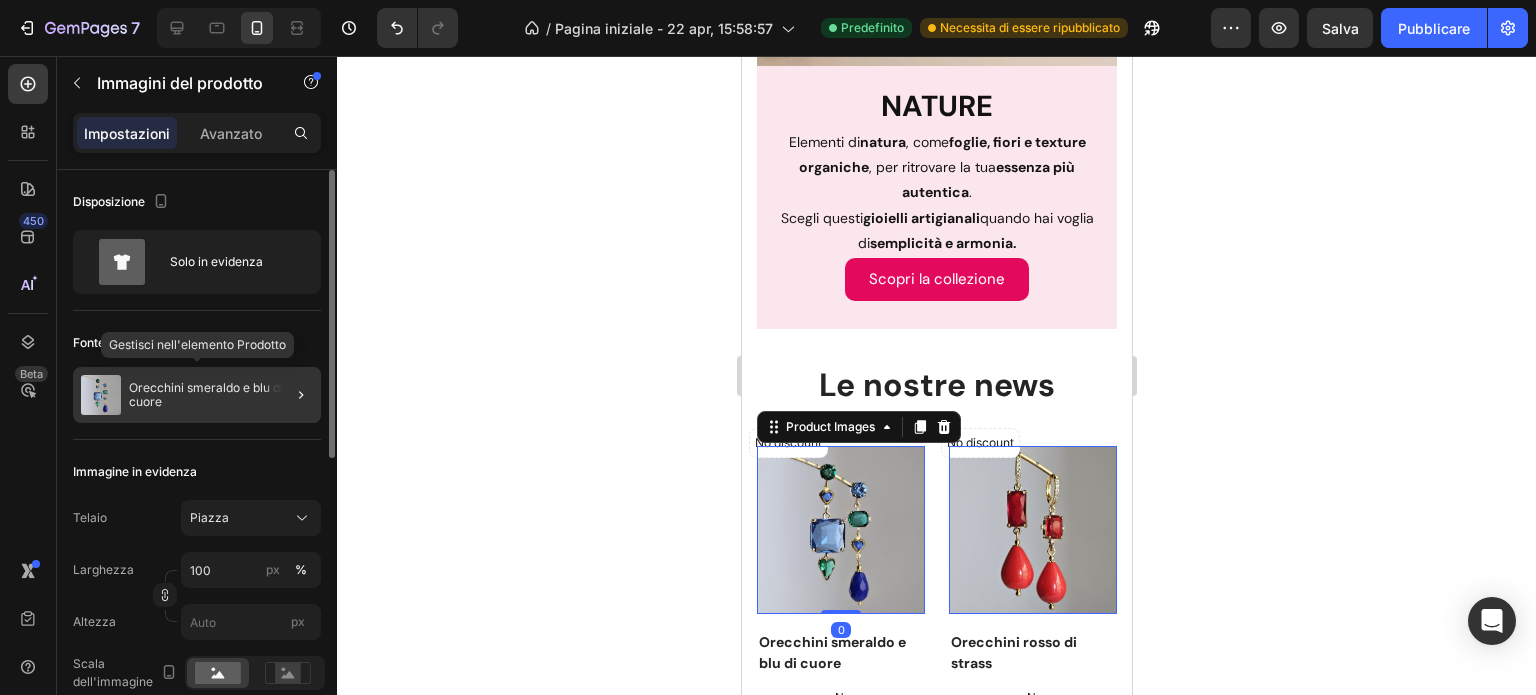 click on "Orecchini smeraldo e blu di cuore" at bounding box center [207, 394] 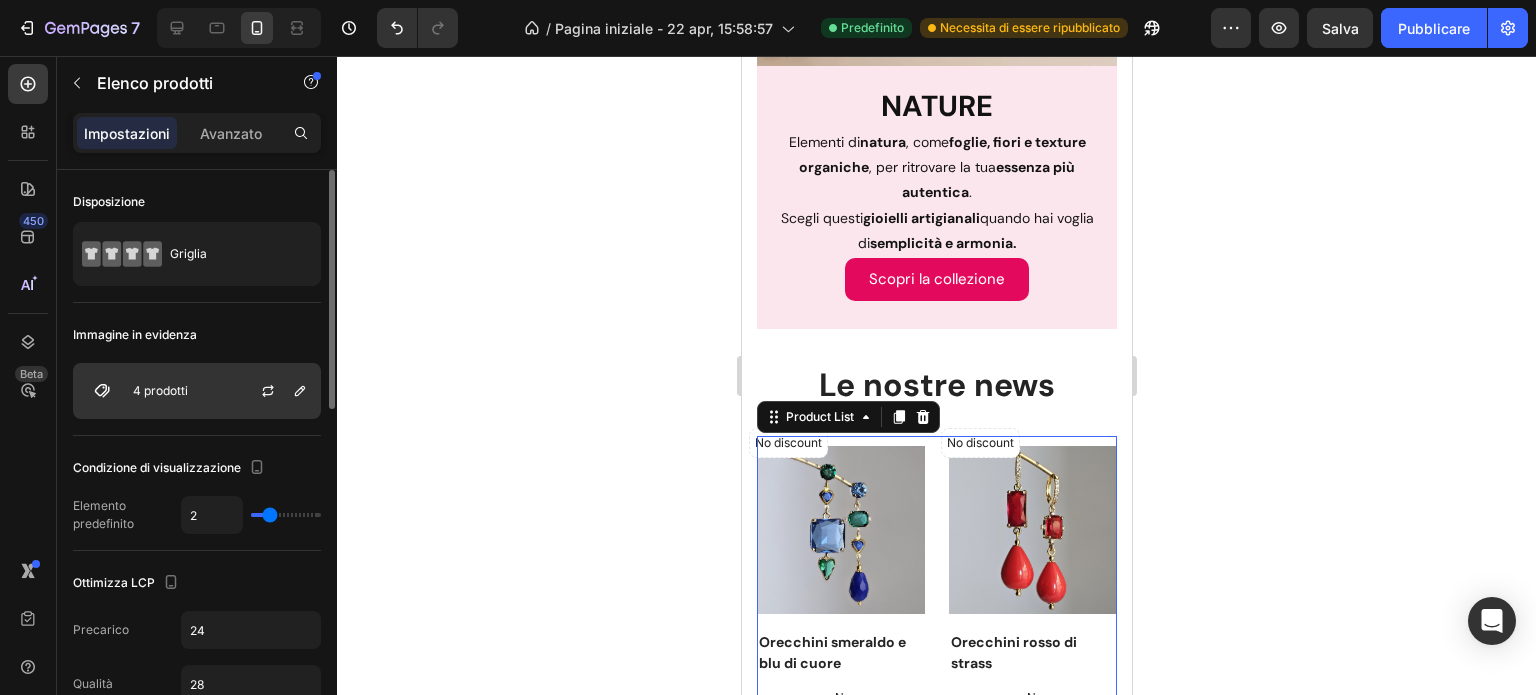 click on "4 prodotti" at bounding box center (160, 390) 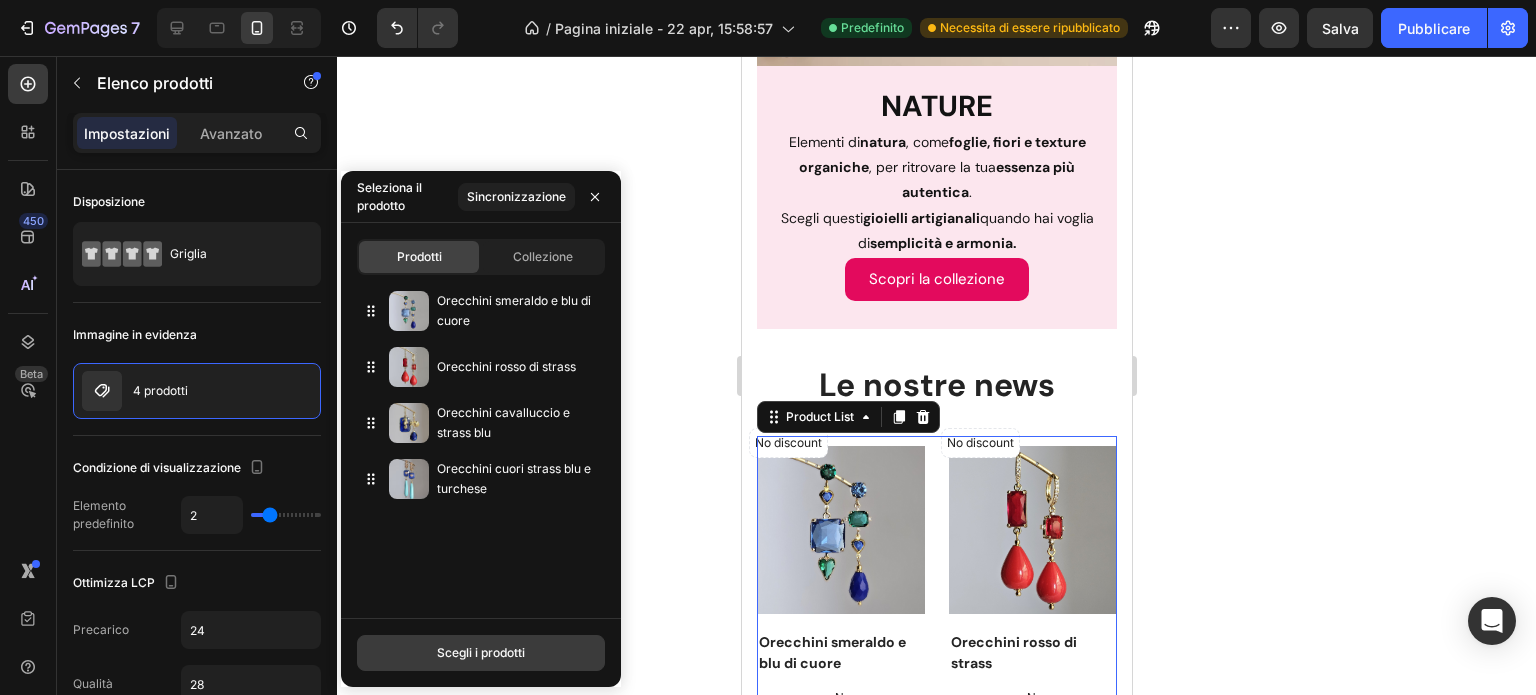 click on "Scegli i prodotti" at bounding box center [481, 652] 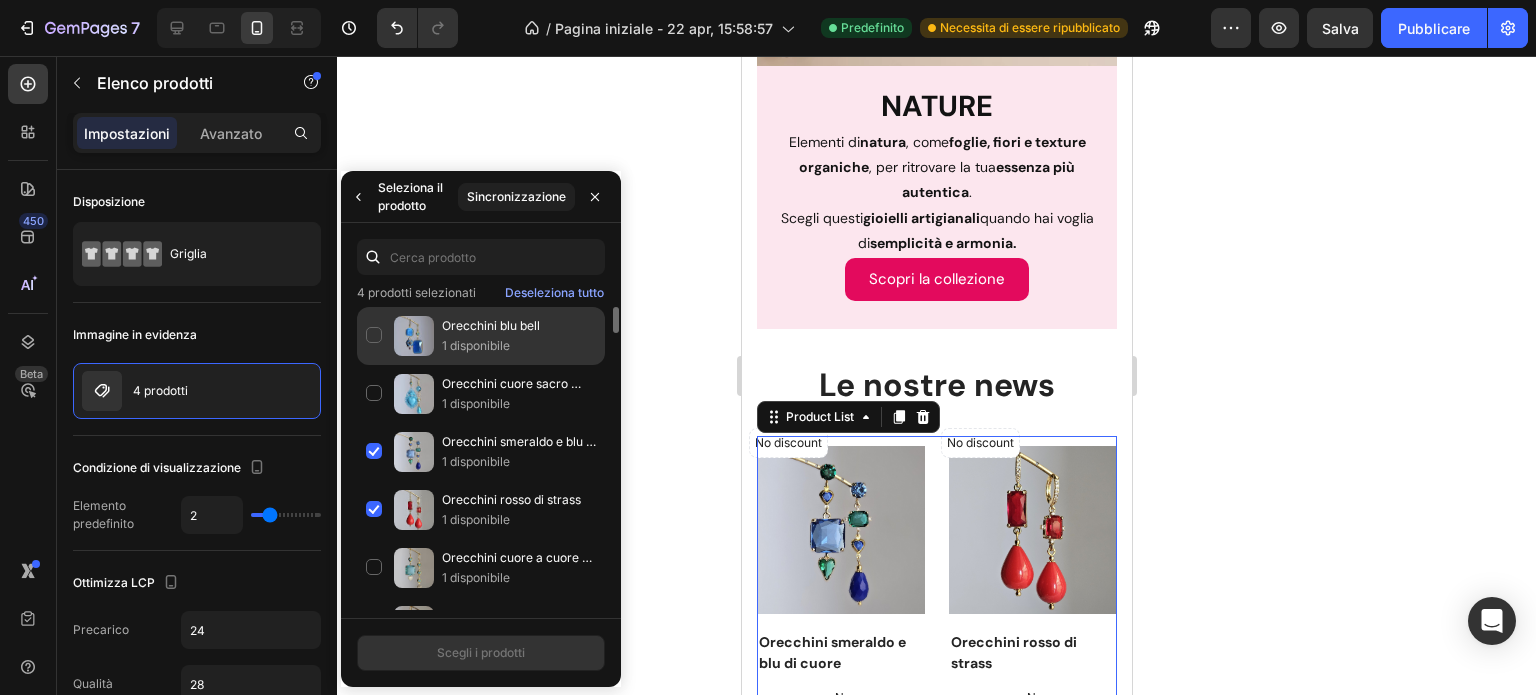 click on "Orecchini blu bell 1 disponibile" 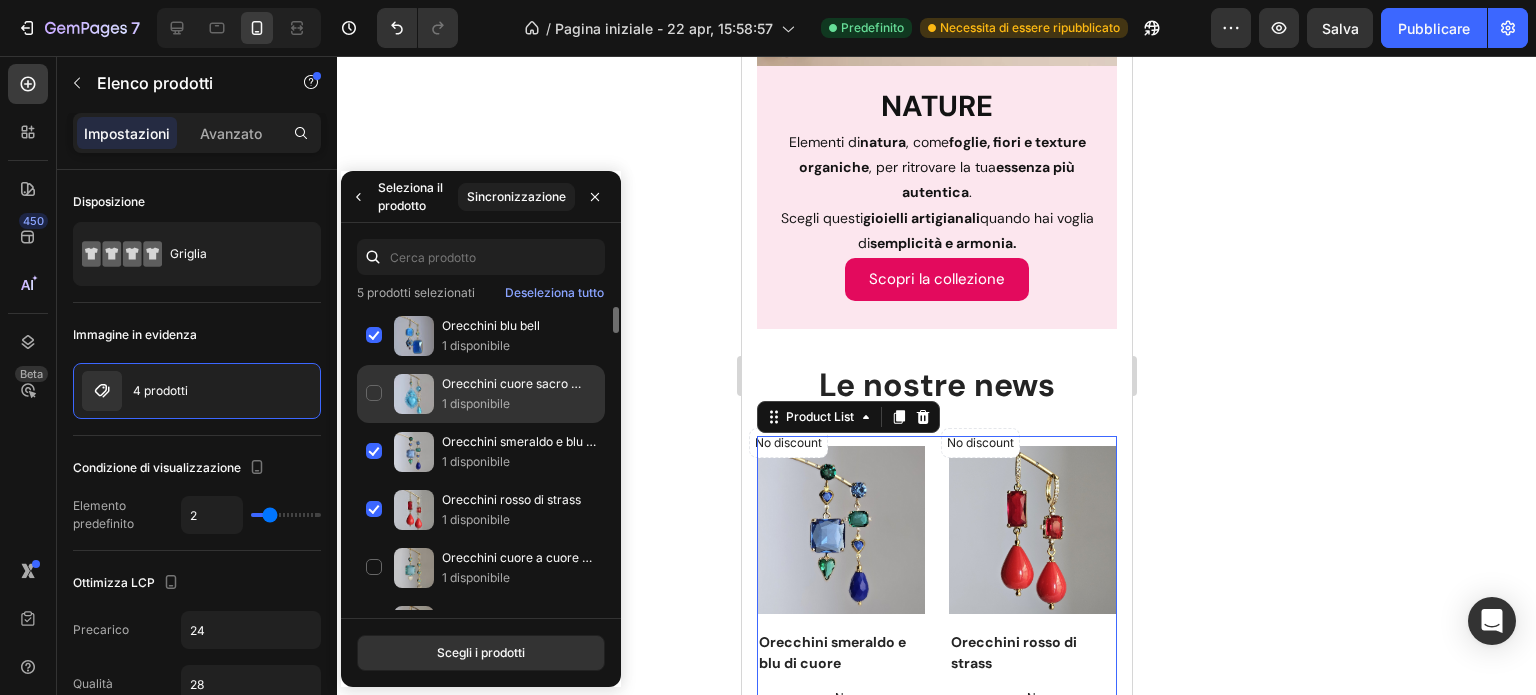 click on "Orecchini cuore sacro turchese 1 disponibile" 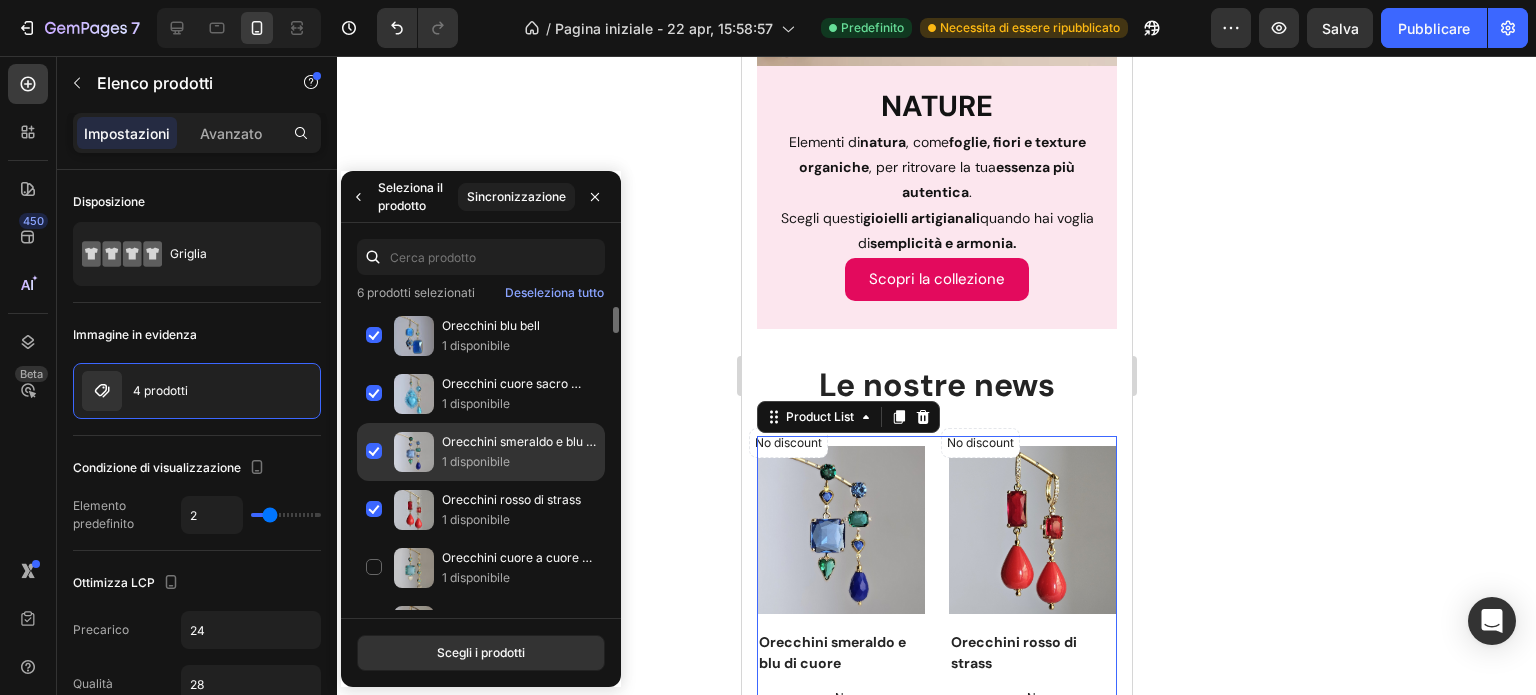 click on "Orecchini smeraldo e blu di cuore 1 disponibile" 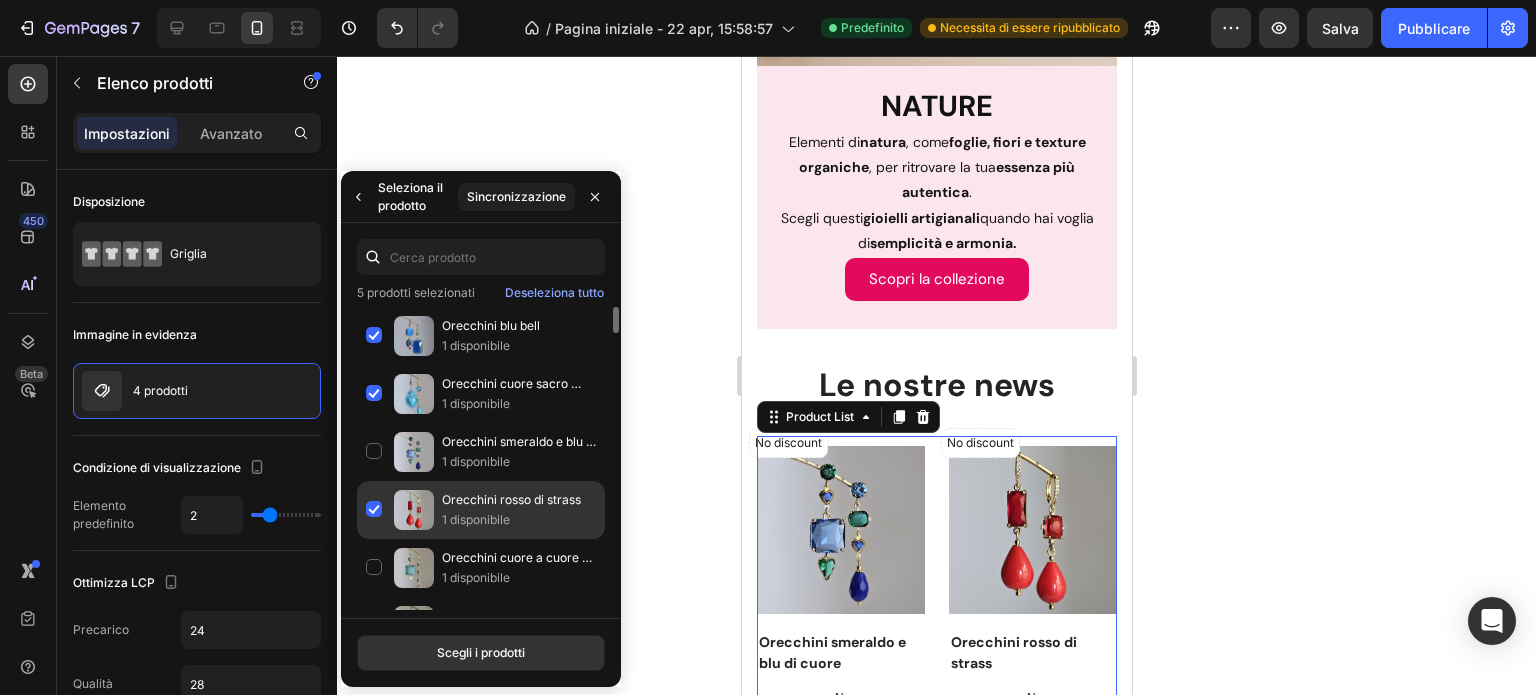 click on "Orecchini rosso di strass 1 disponibile" 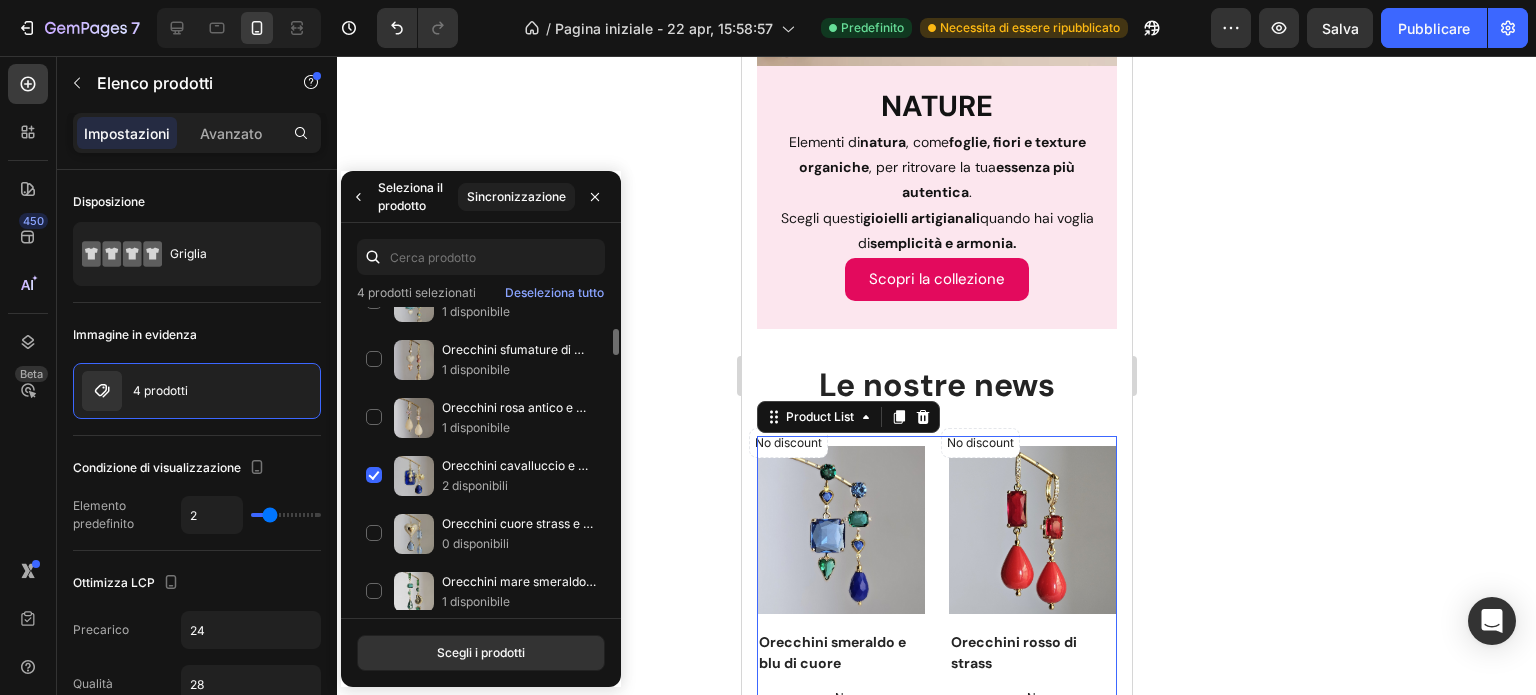 scroll, scrollTop: 267, scrollLeft: 0, axis: vertical 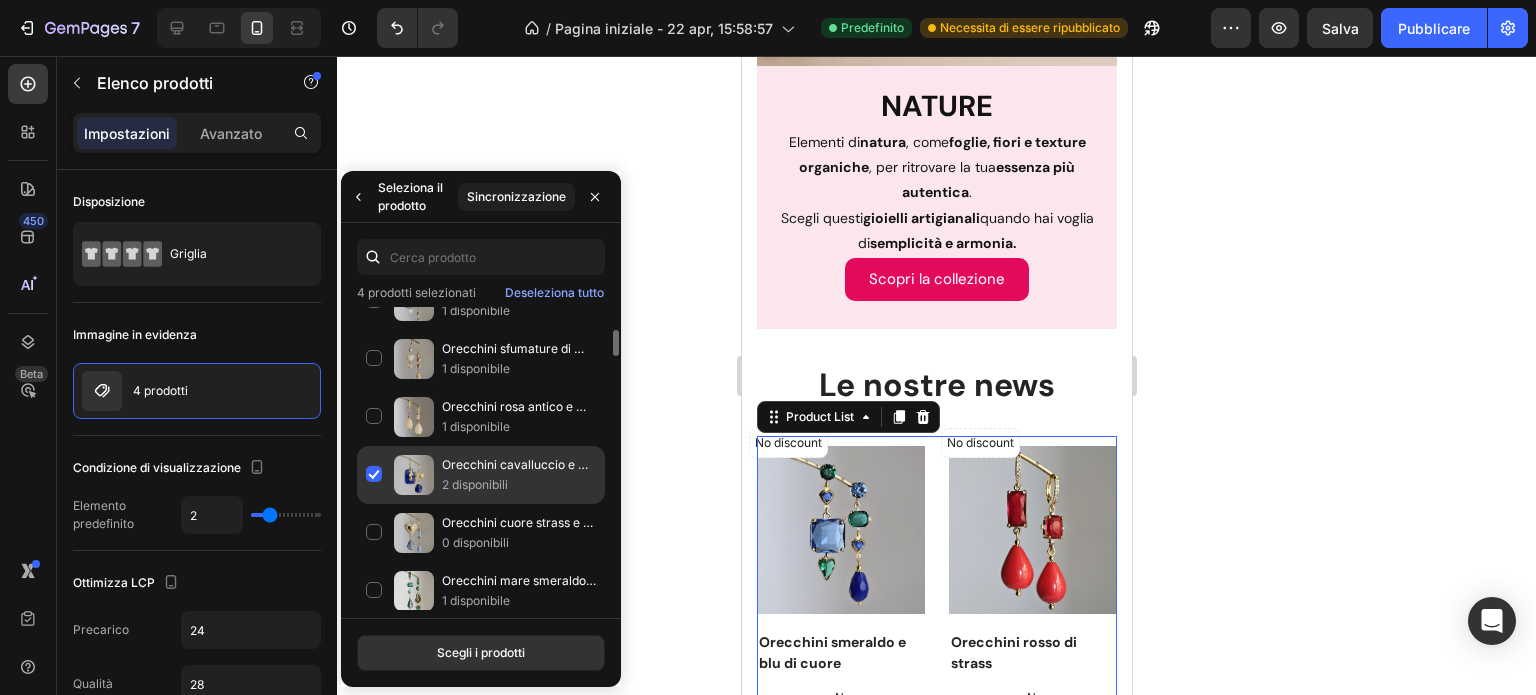 click on "Orecchini cavalluccio e strass blu 2 disponibili" 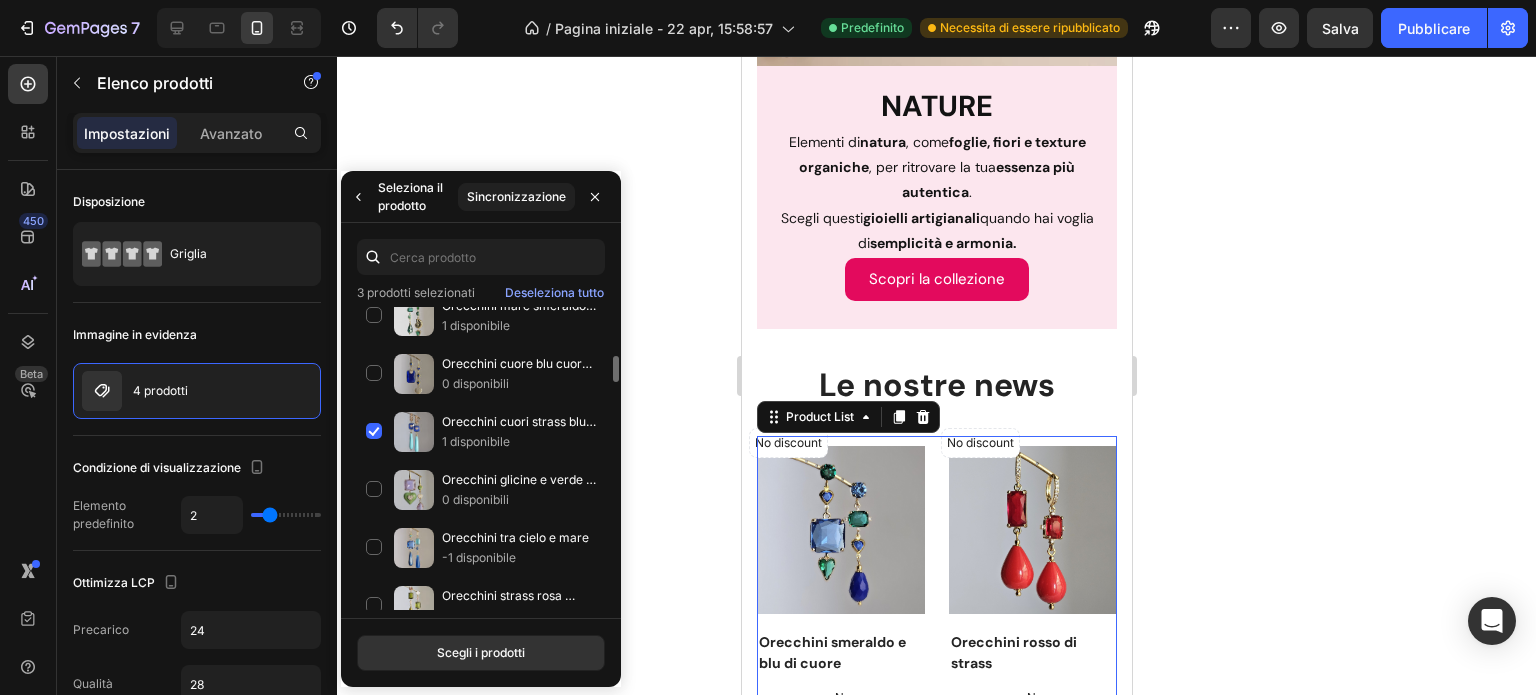 scroll, scrollTop: 548, scrollLeft: 0, axis: vertical 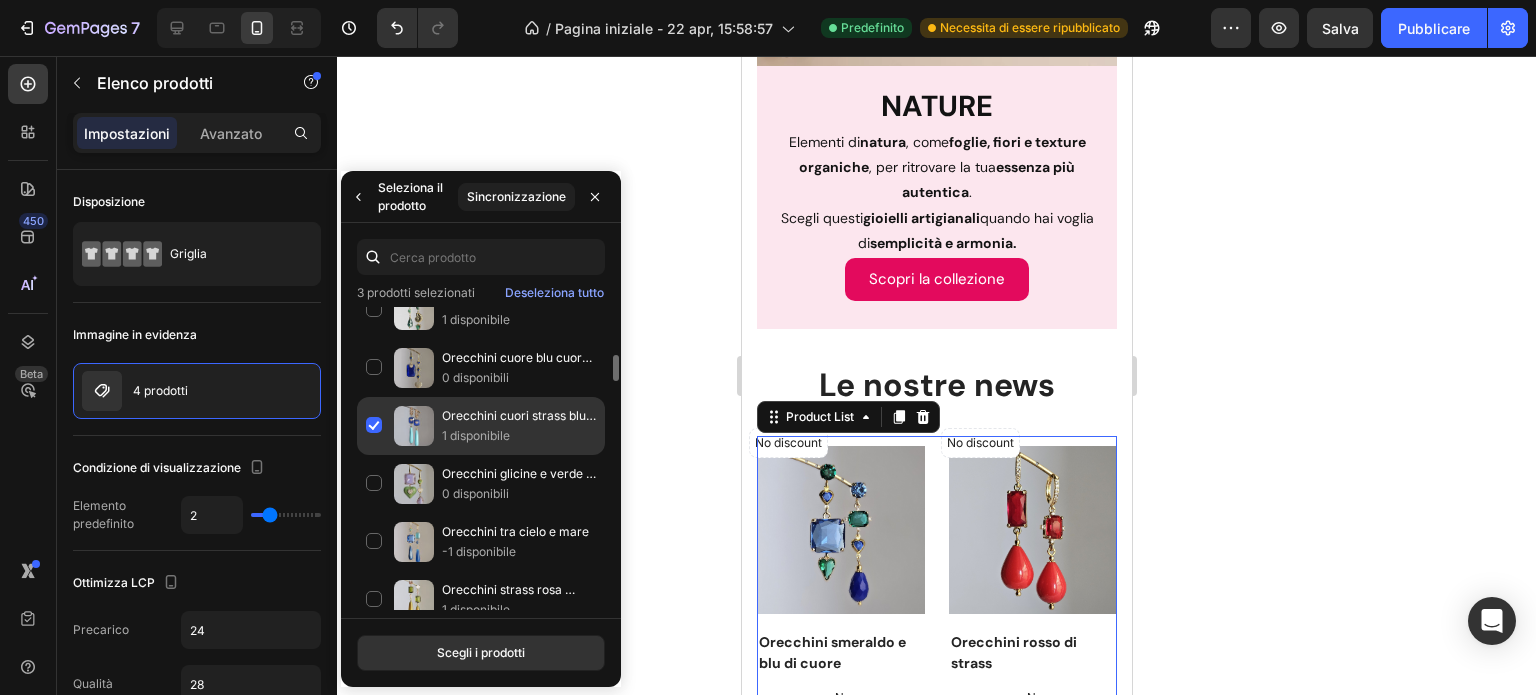 click on "Orecchini cuori strass blu e turchese 1 disponibile" 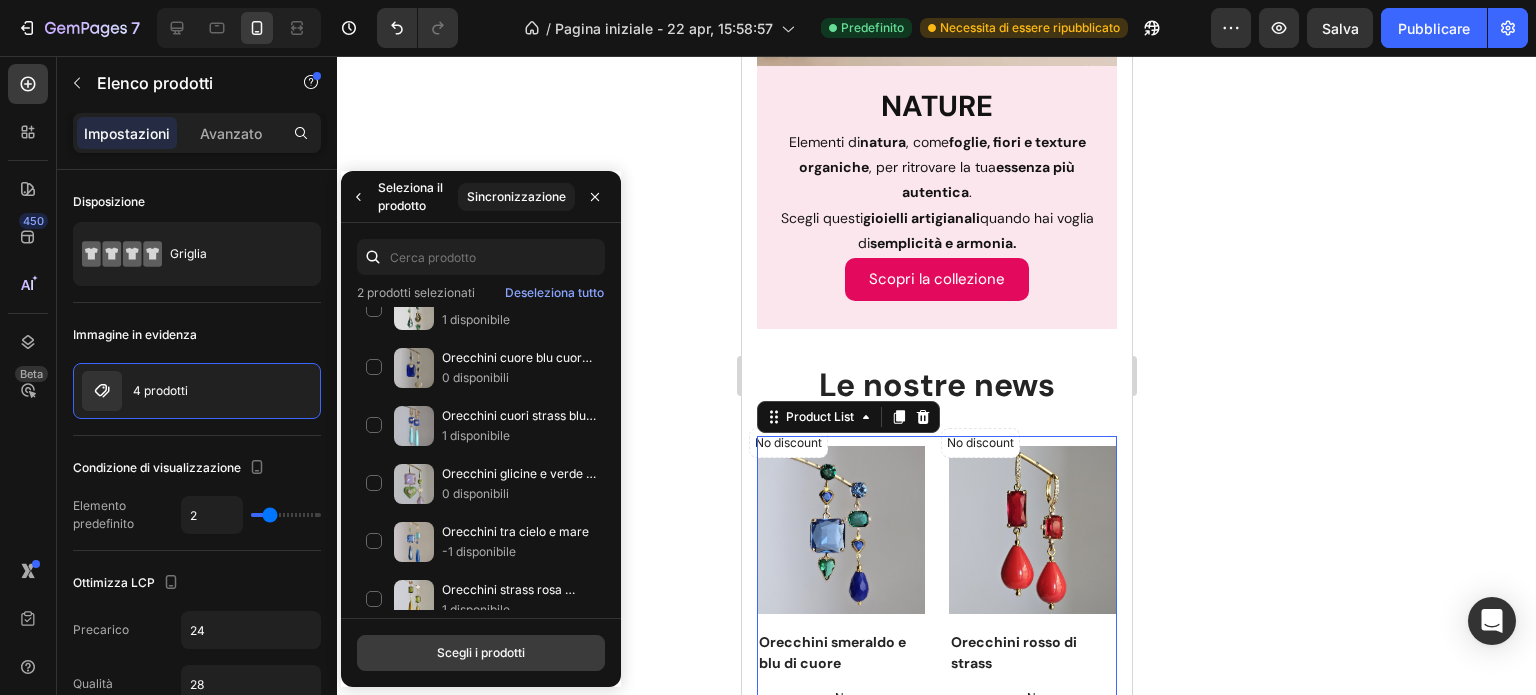 click on "Scegli i prodotti" at bounding box center [481, 653] 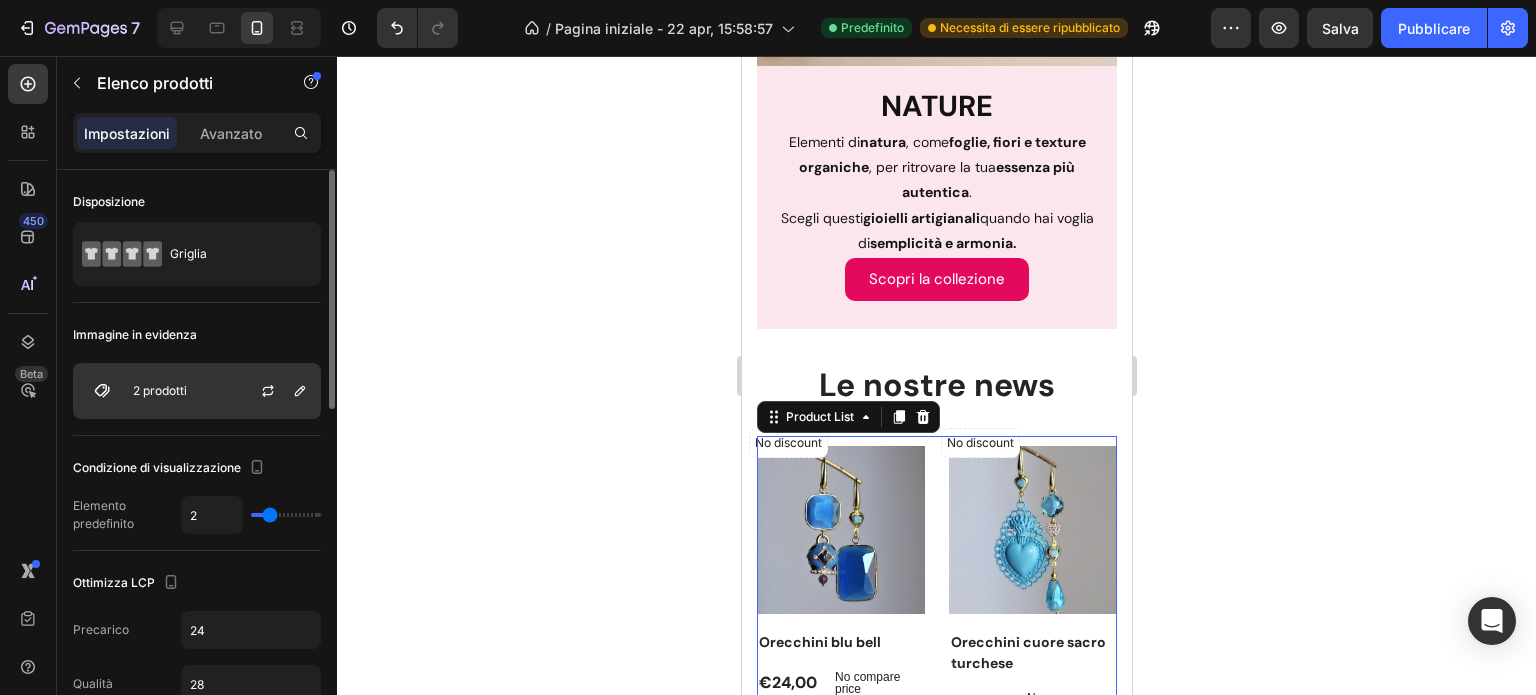 click on "2 prodotti" at bounding box center [160, 390] 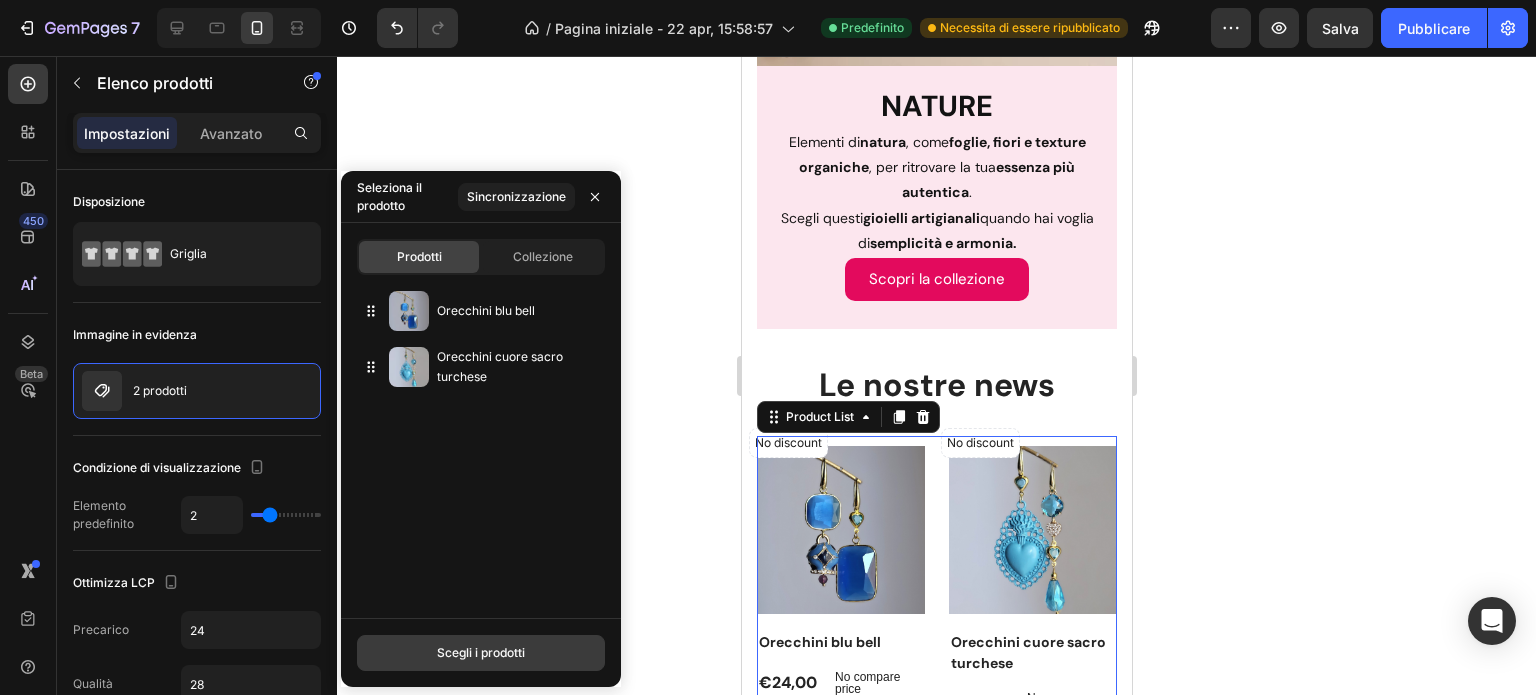 click on "Scegli i prodotti" at bounding box center [481, 652] 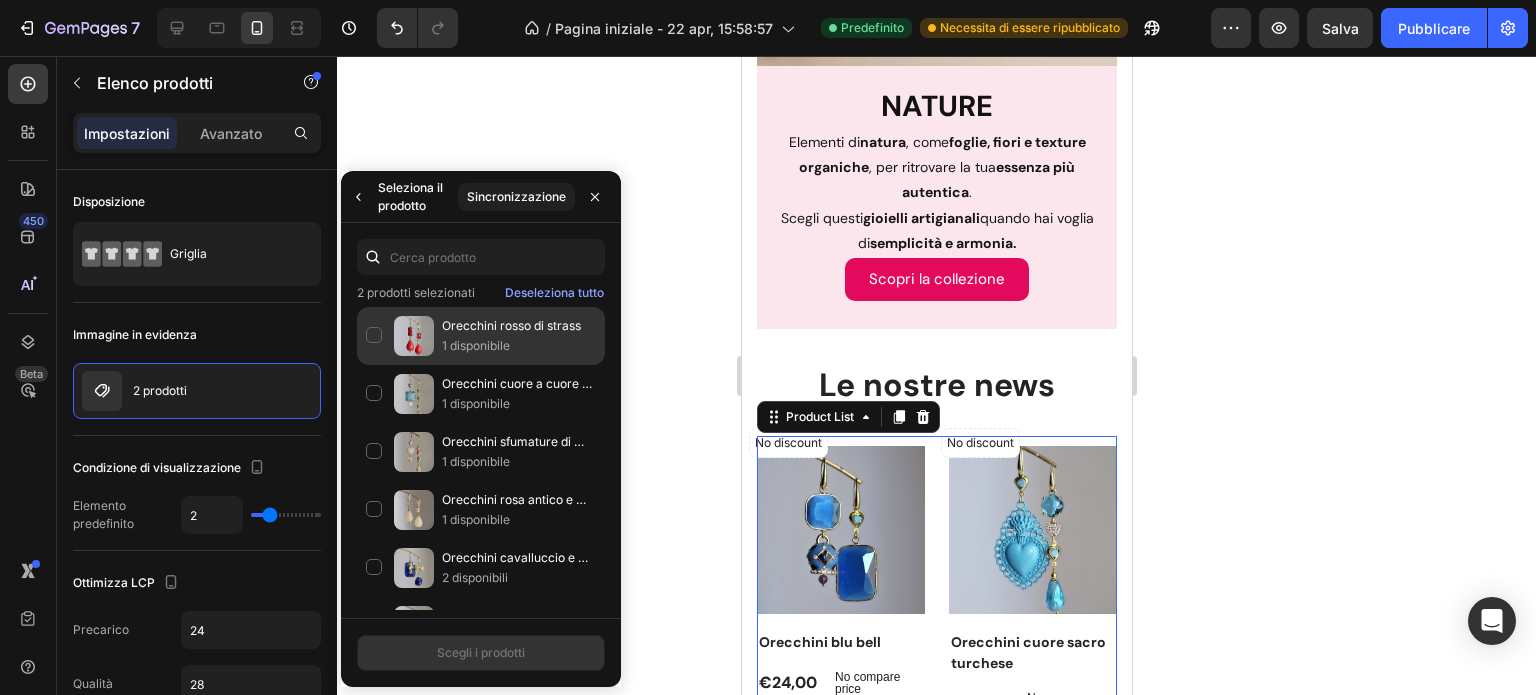scroll, scrollTop: 180, scrollLeft: 0, axis: vertical 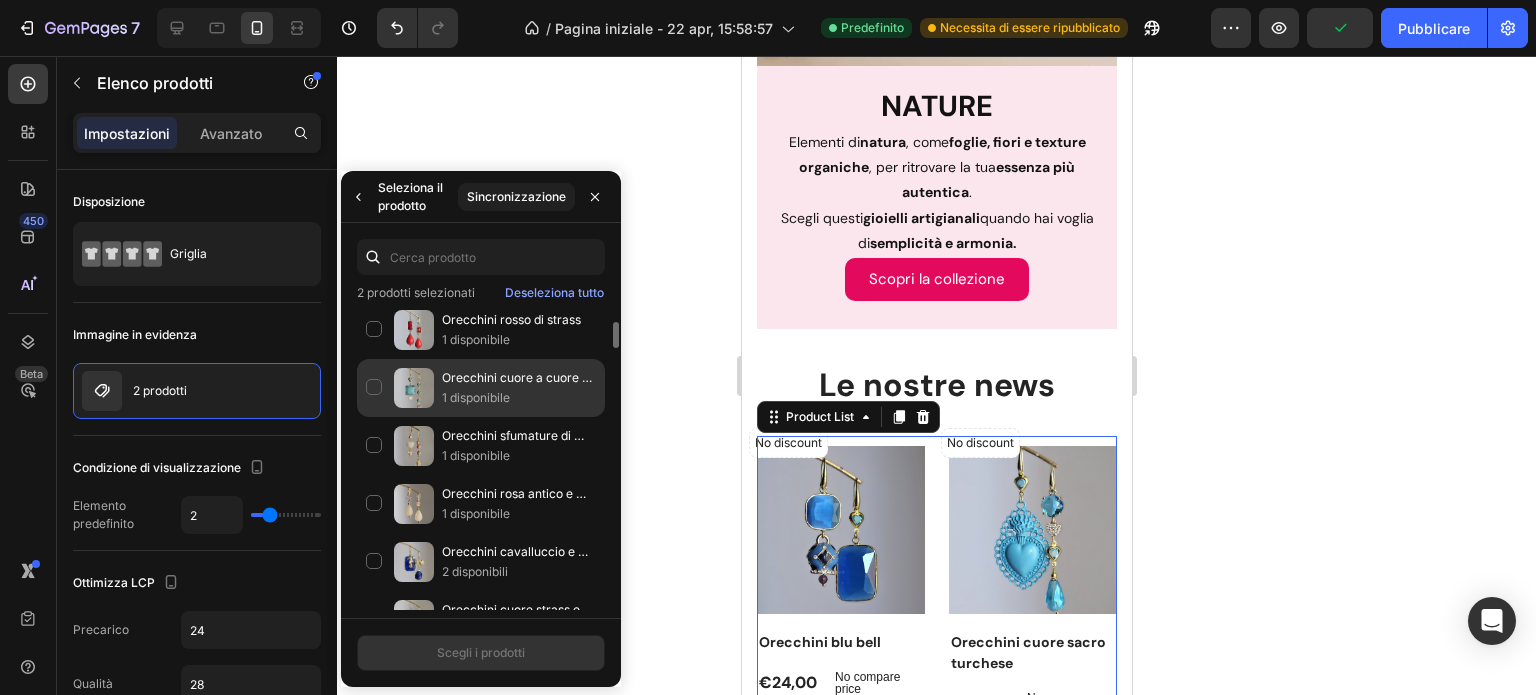 click on "Orecchini cuore a cuore turchese 1 disponibile" 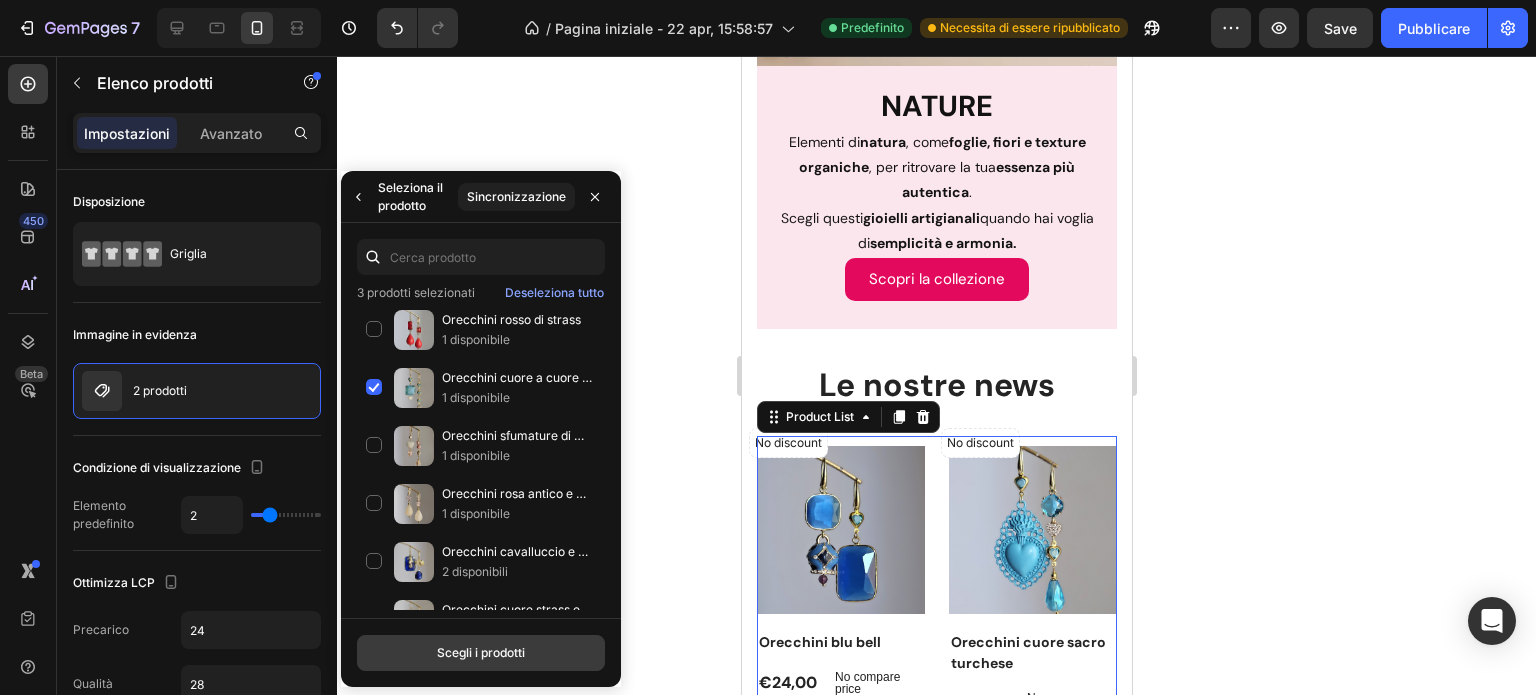 click on "Scegli i prodotti" at bounding box center (481, 652) 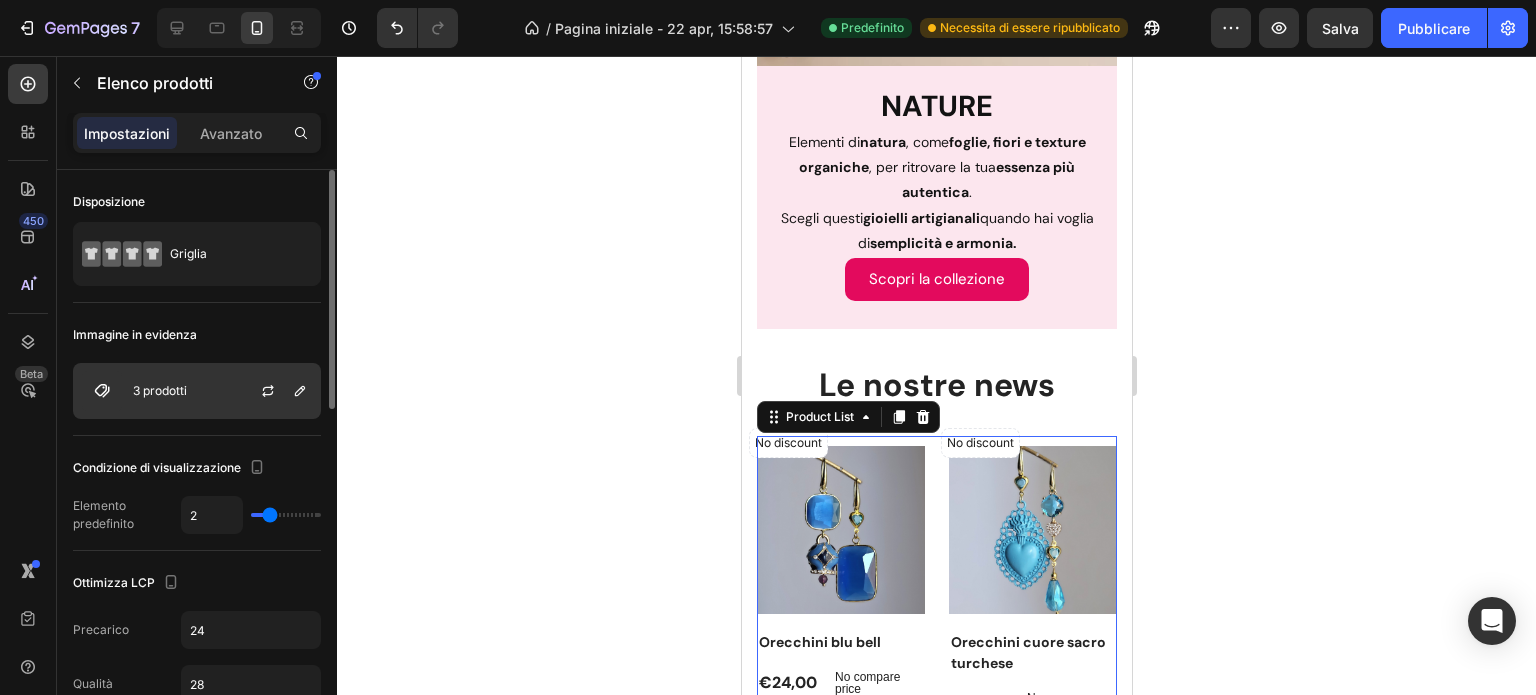 click on "3 prodotti" at bounding box center (197, 391) 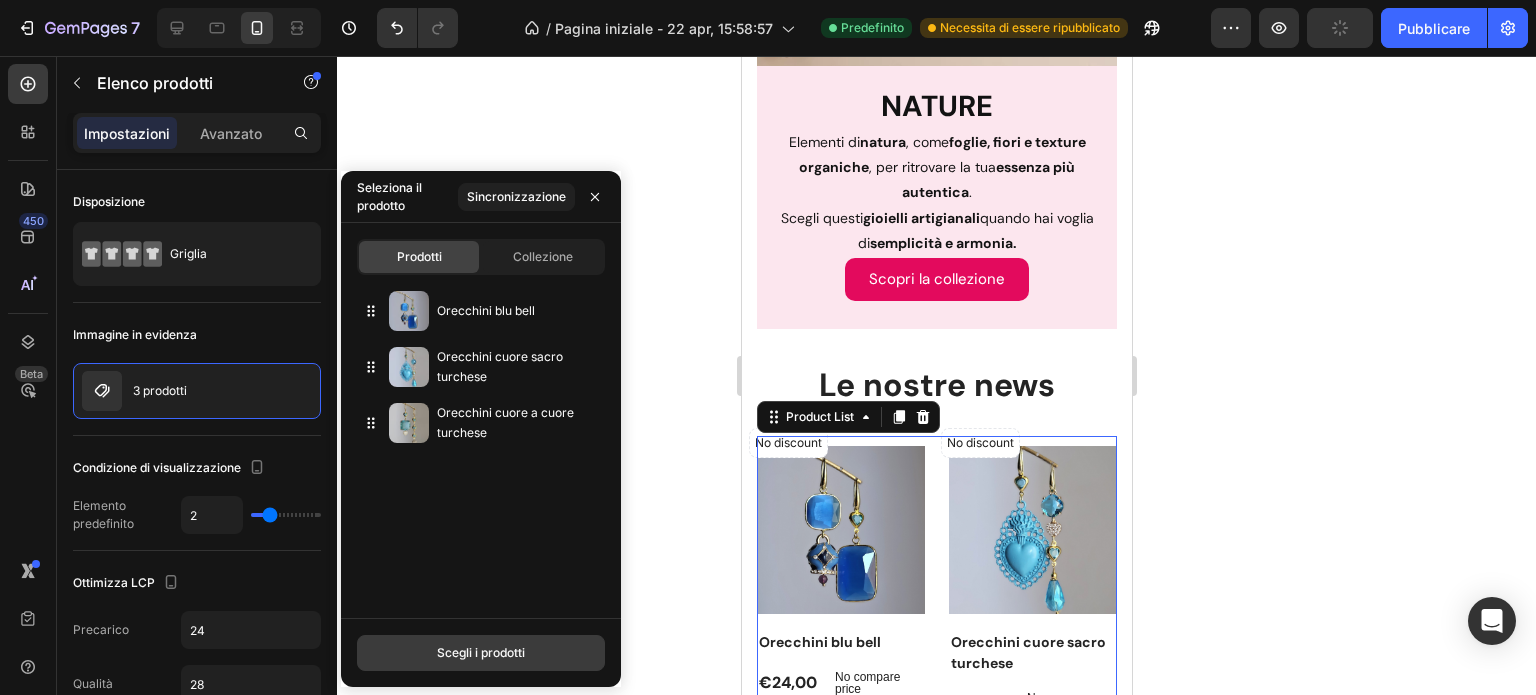 click on "Scegli i prodotti" at bounding box center (481, 652) 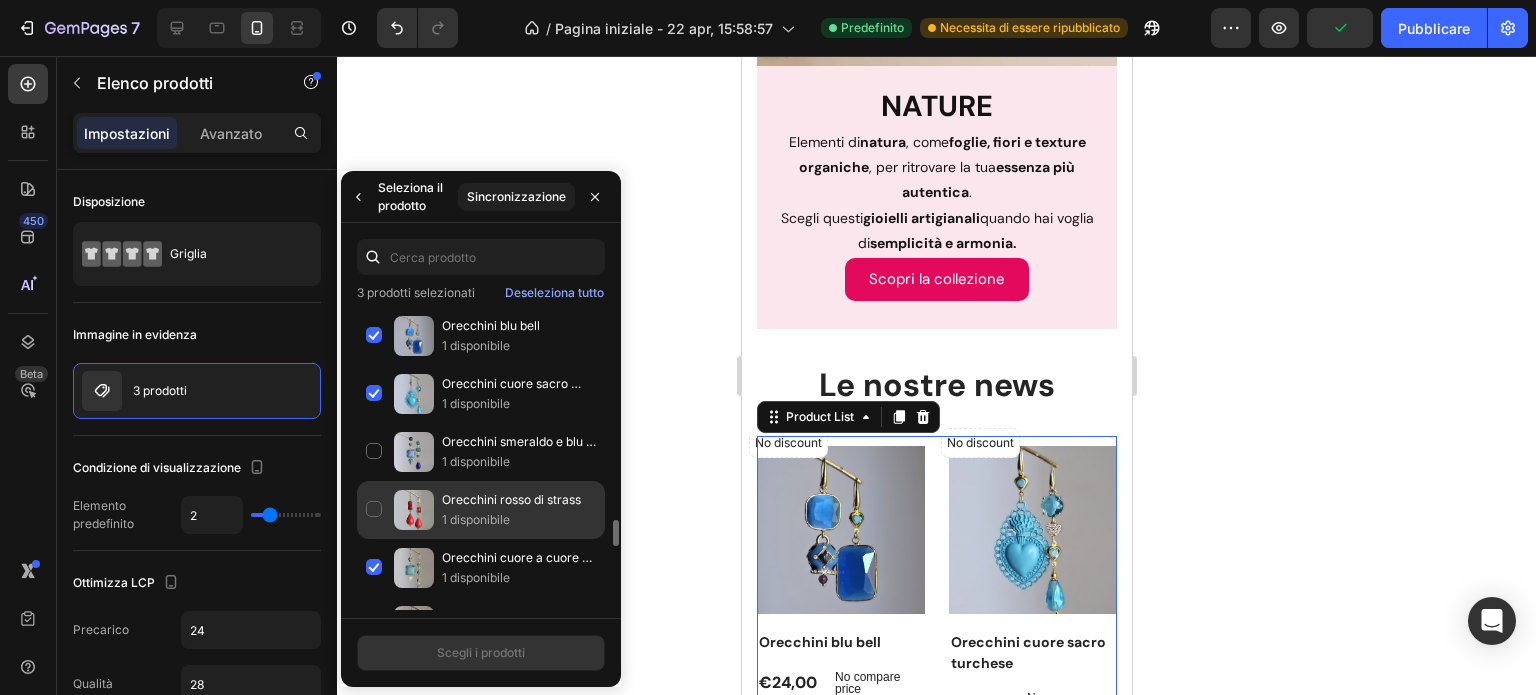 scroll, scrollTop: 212, scrollLeft: 0, axis: vertical 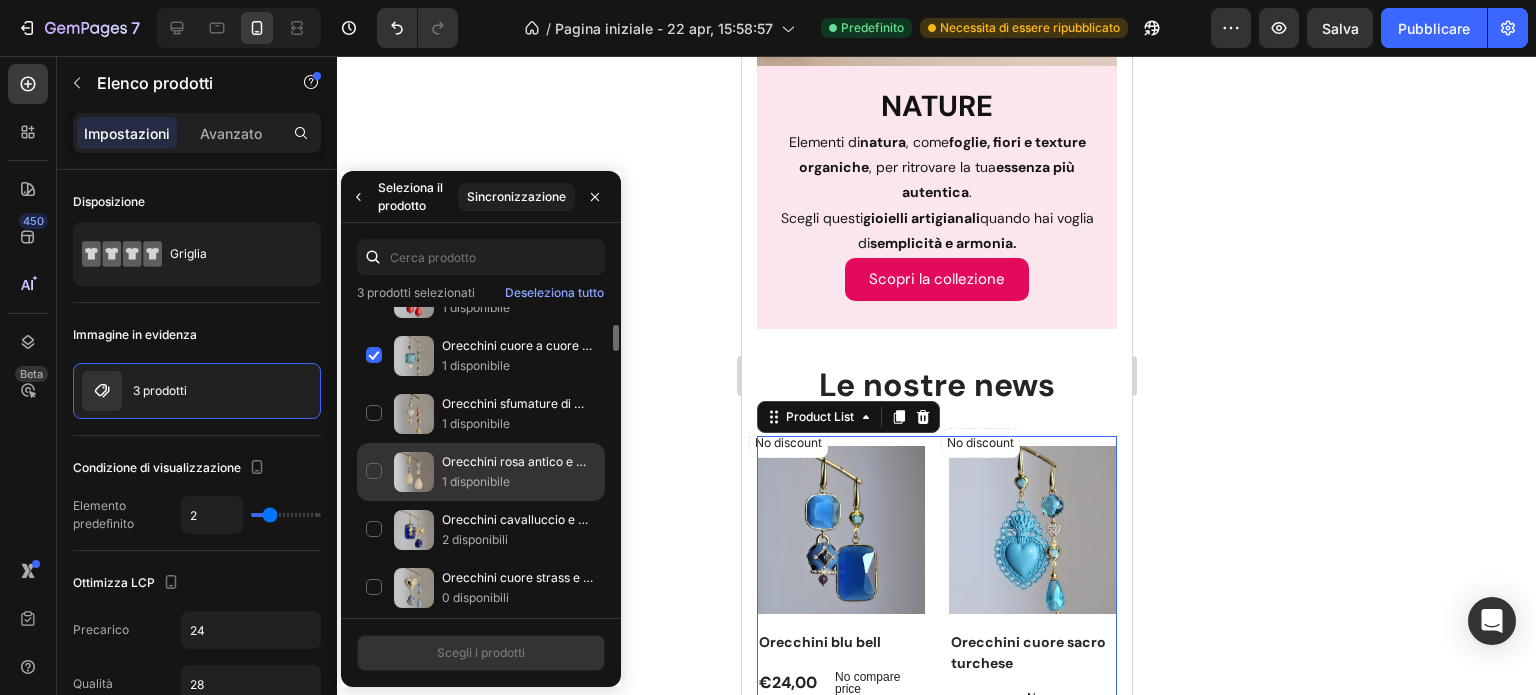 click on "Orecchini rosa antico e perline 1 disponibile" 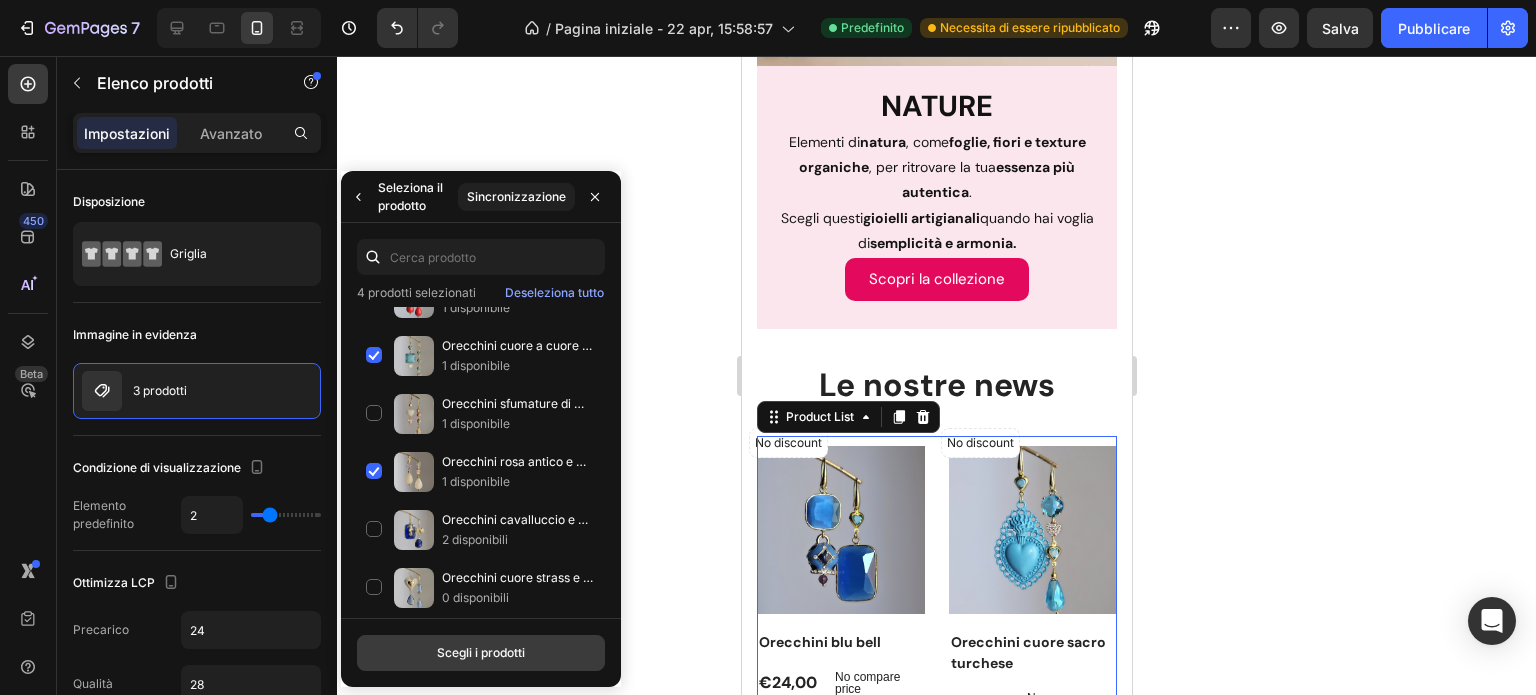 click on "Scegli i prodotti" at bounding box center [481, 652] 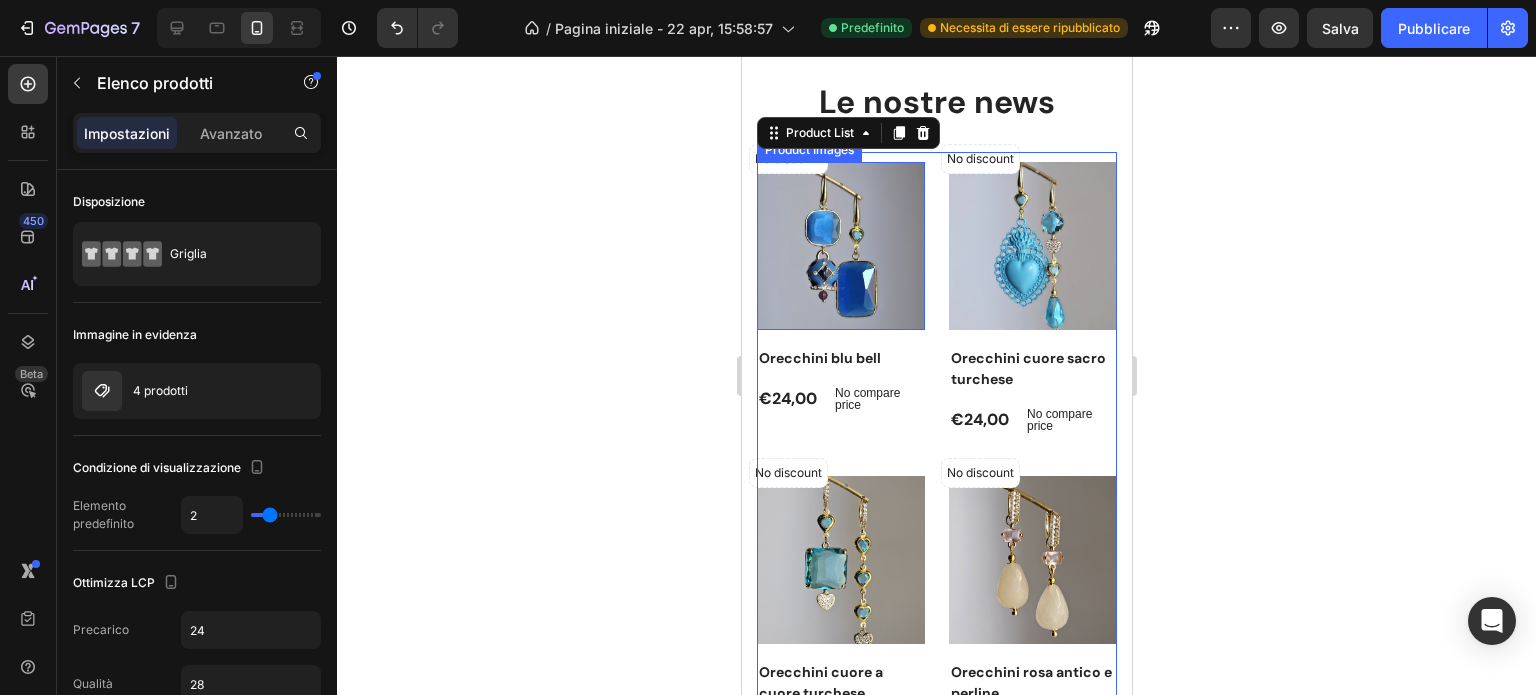scroll, scrollTop: 4720, scrollLeft: 0, axis: vertical 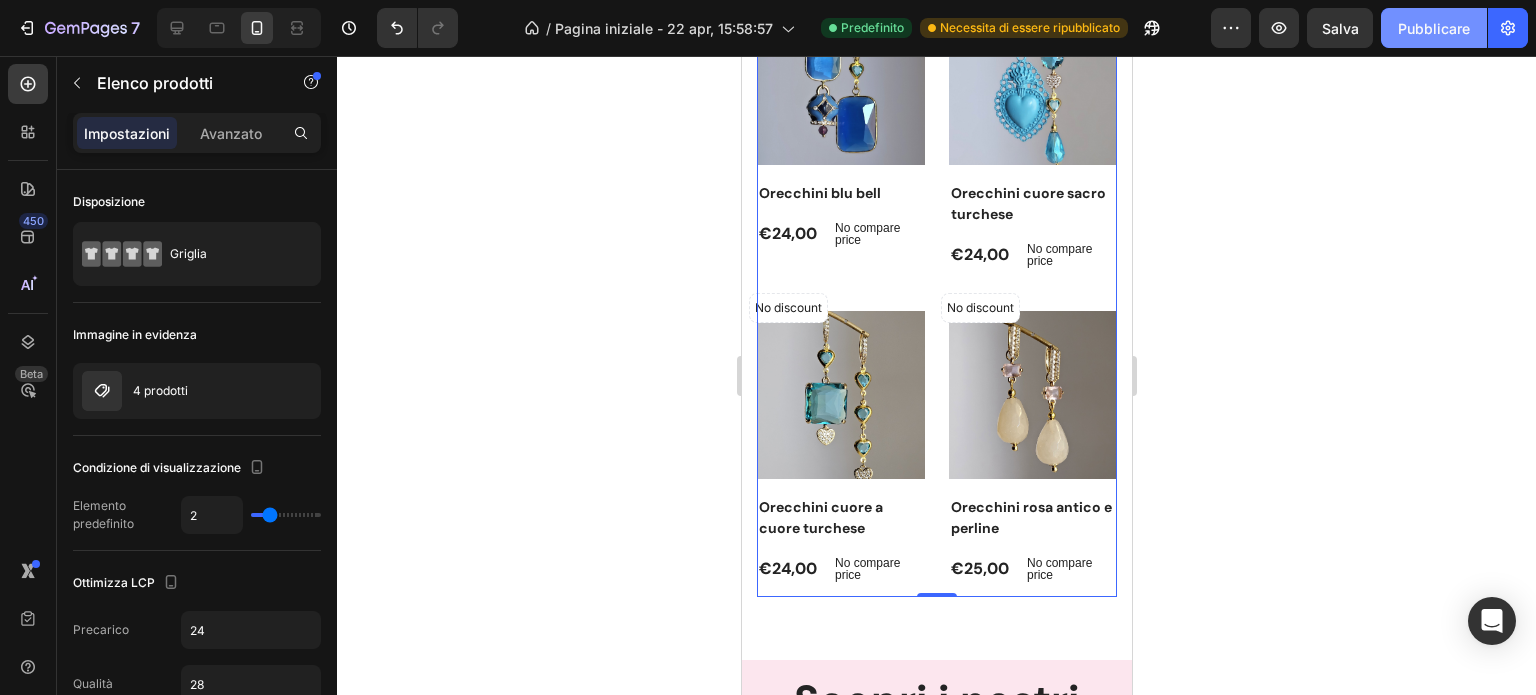 click on "Pubblicare" at bounding box center (1434, 28) 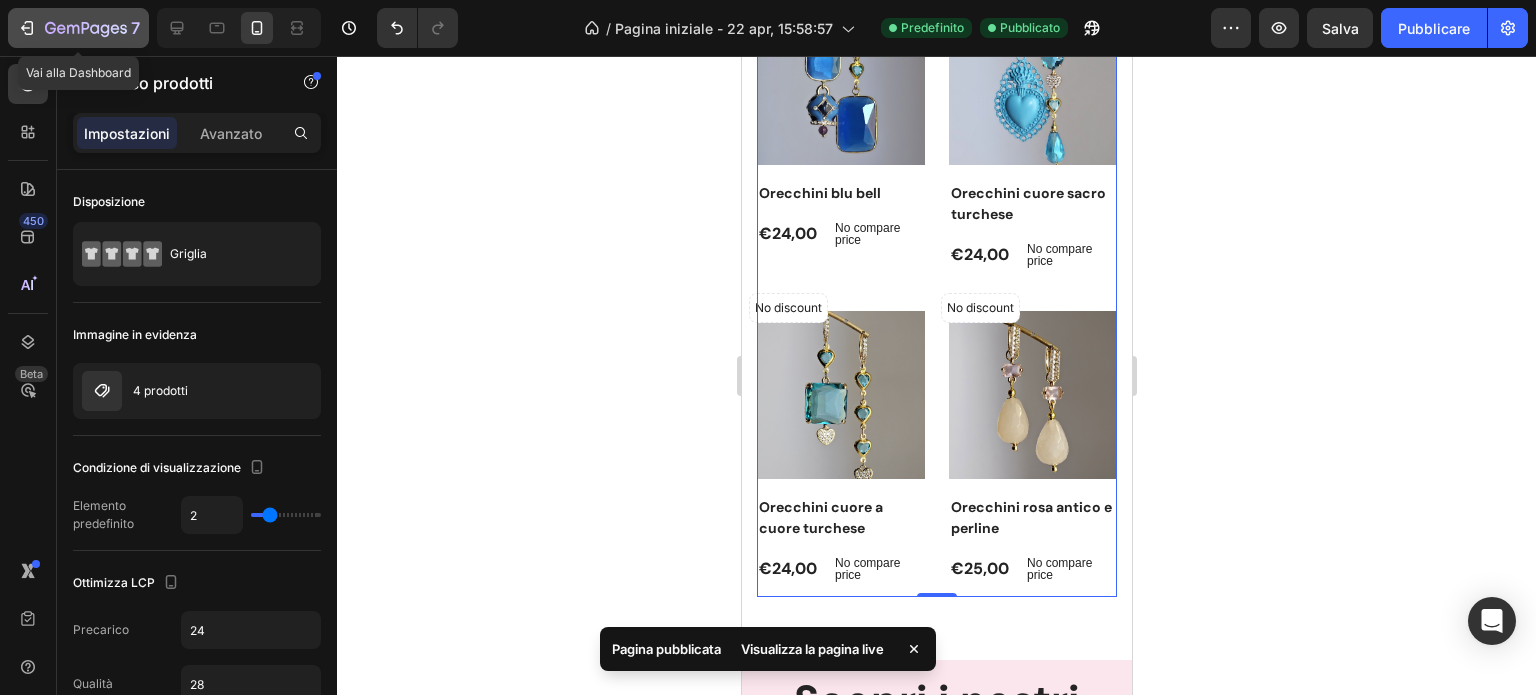 click 